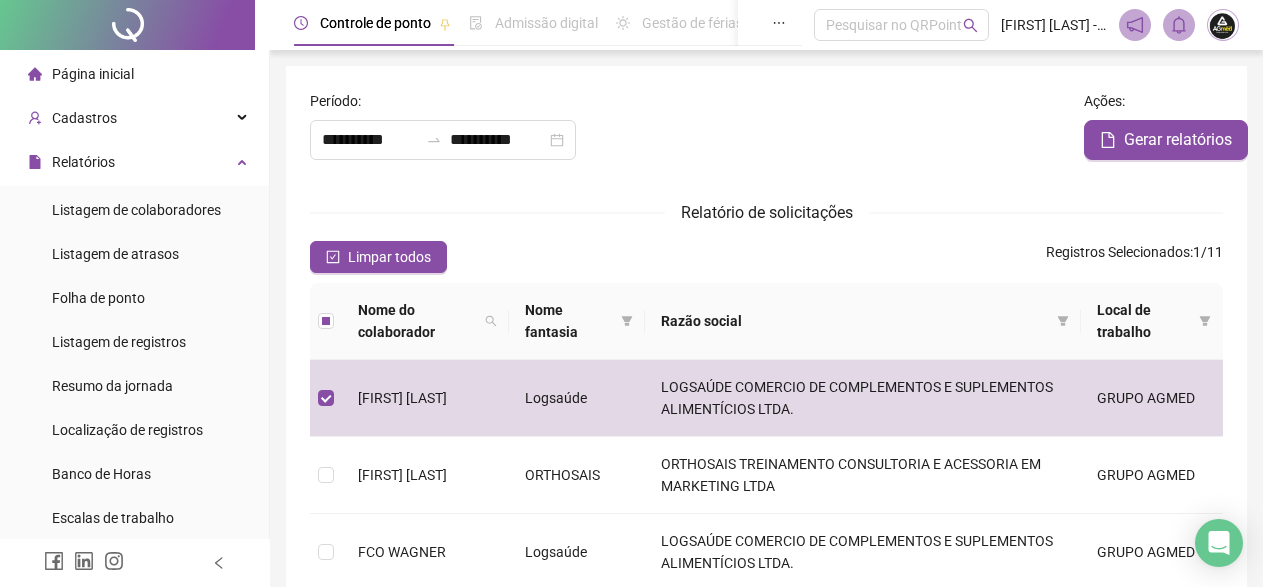 scroll, scrollTop: 0, scrollLeft: 0, axis: both 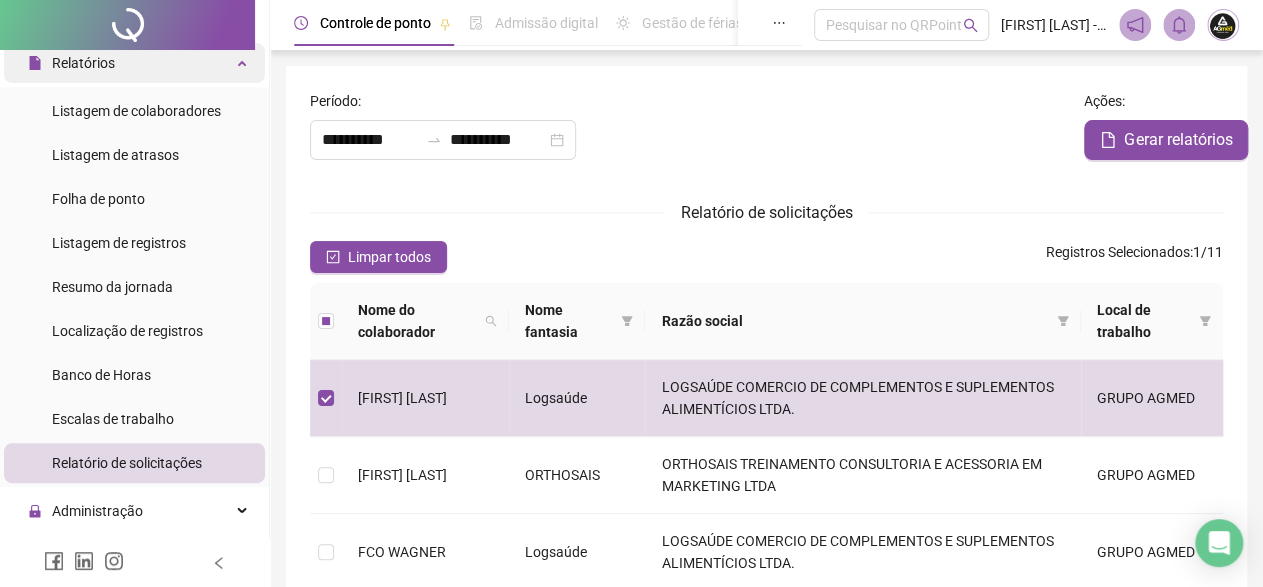 click 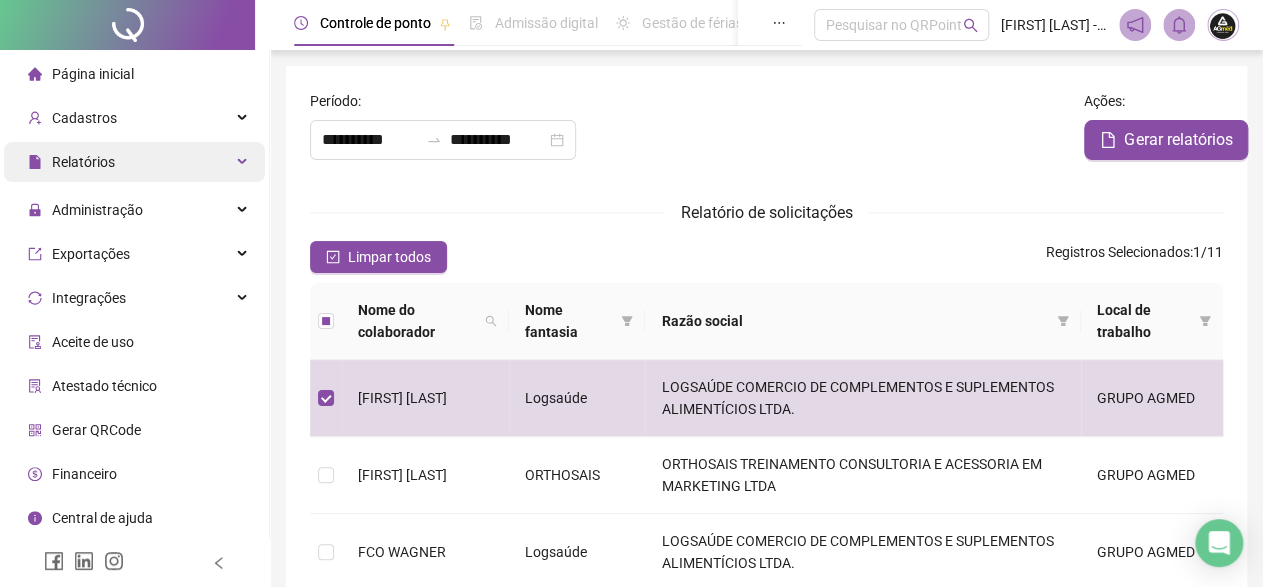scroll, scrollTop: 0, scrollLeft: 0, axis: both 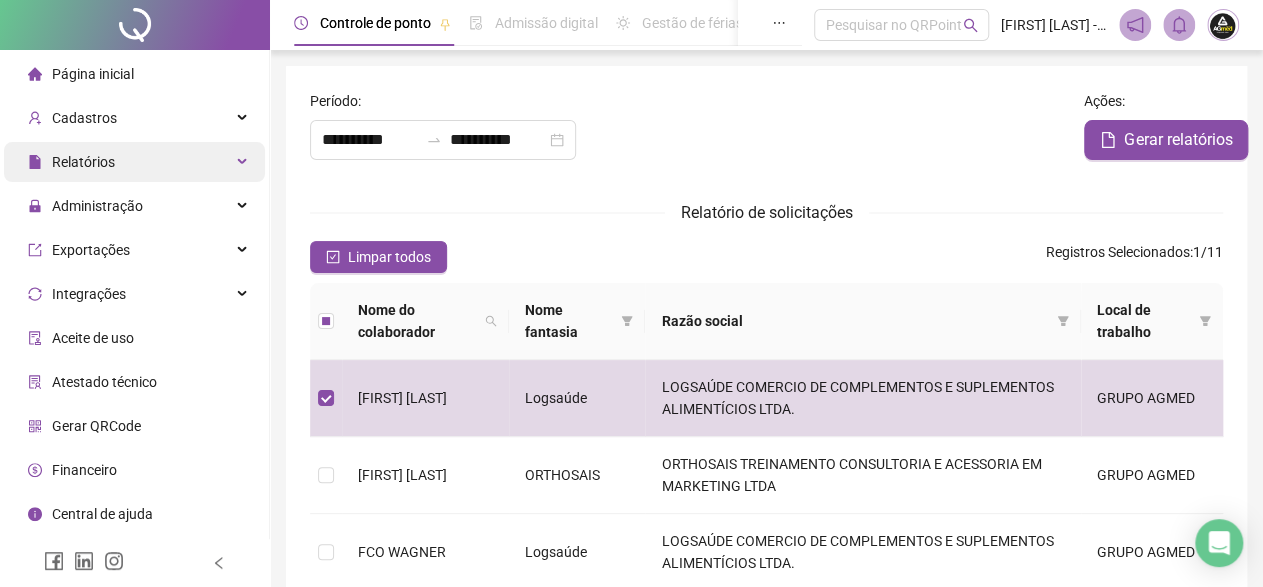 click on "Página inicial" at bounding box center [93, 74] 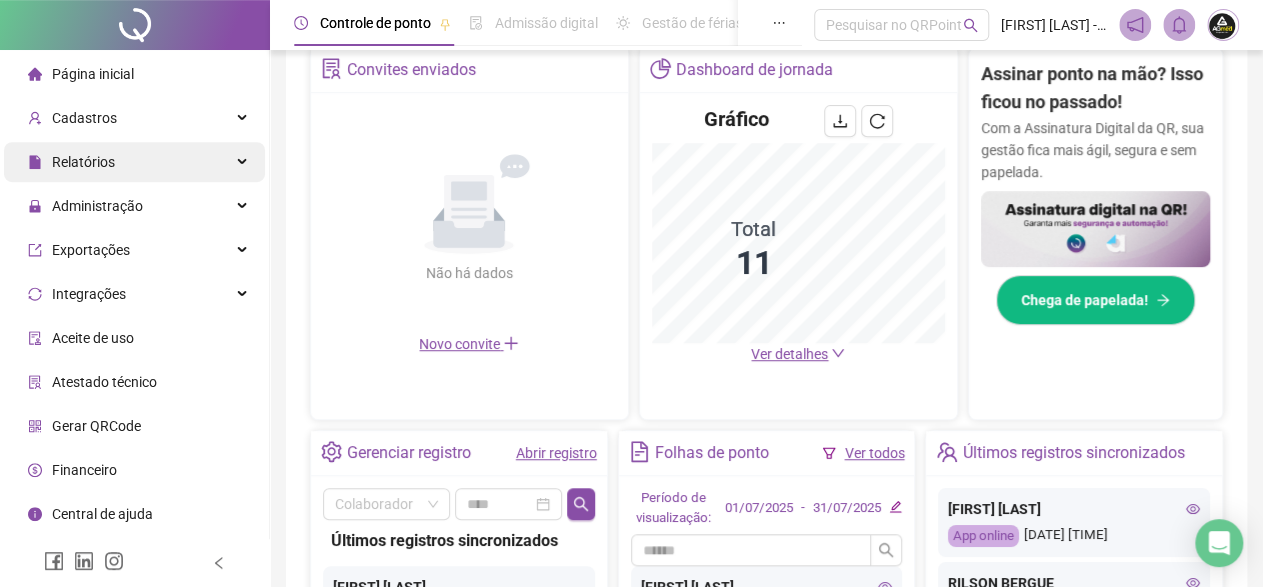 scroll, scrollTop: 690, scrollLeft: 0, axis: vertical 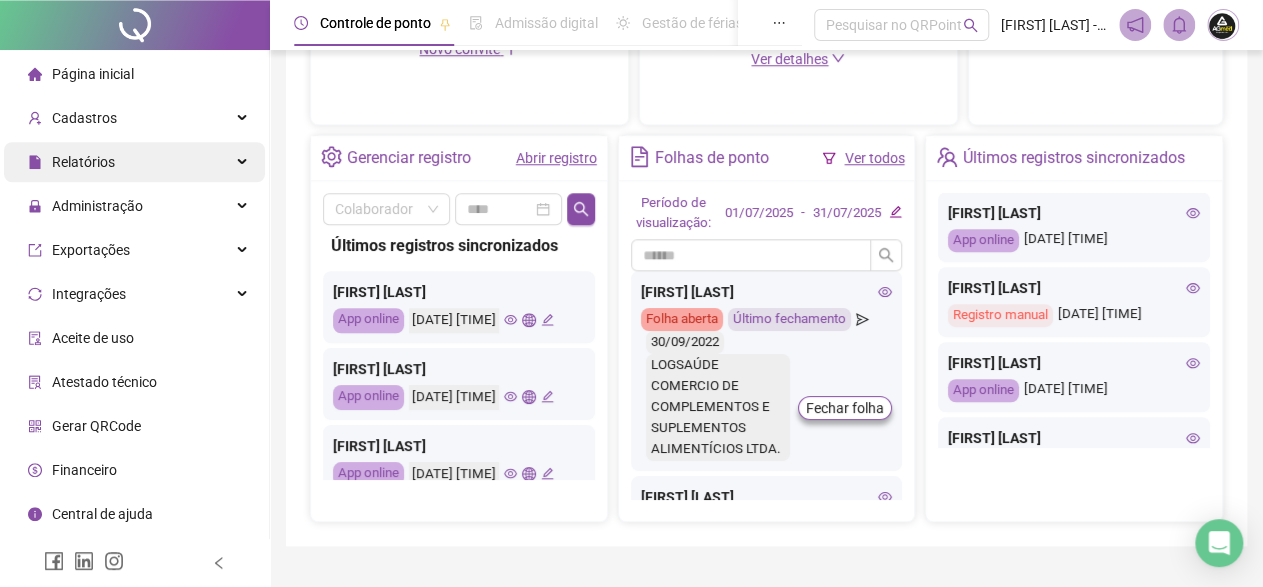 click 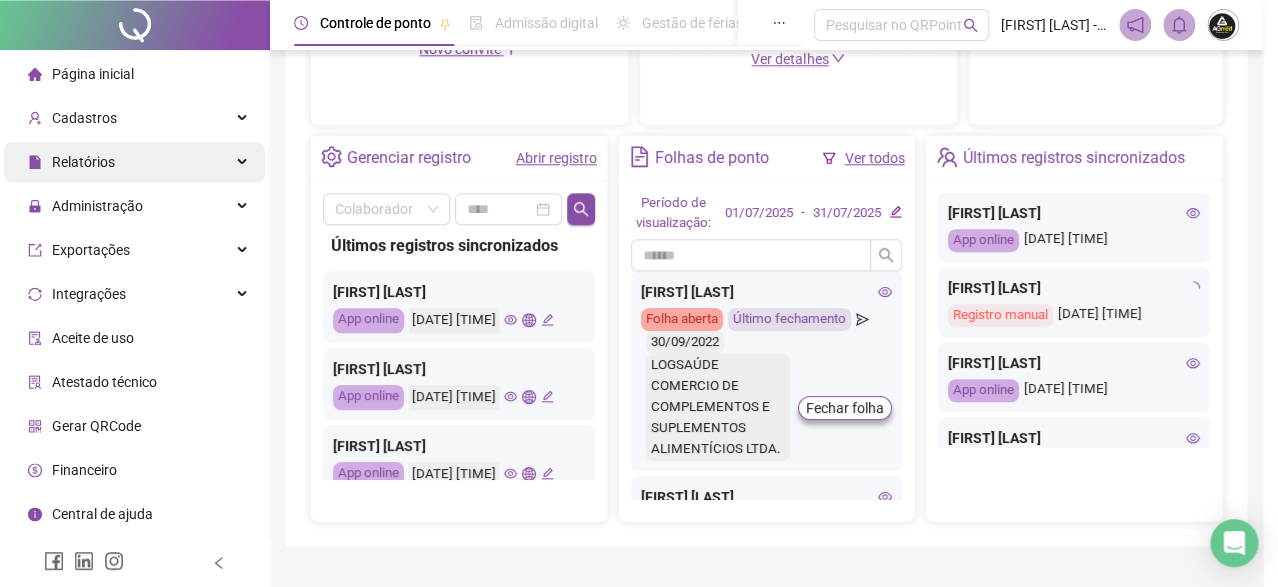 type on "**********" 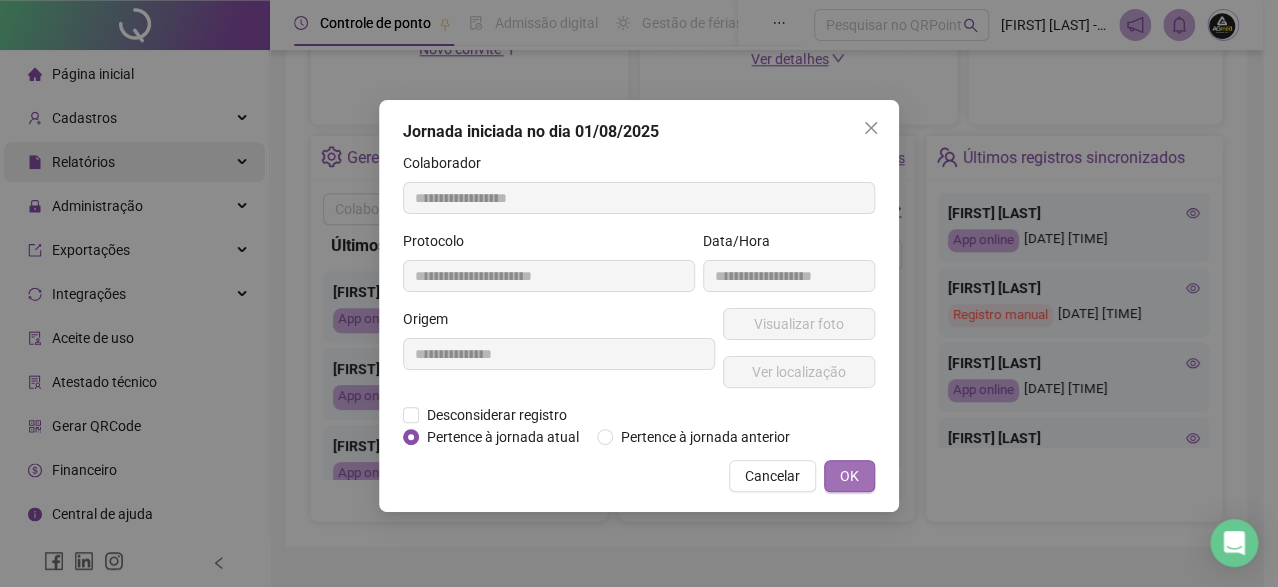 click on "OK" at bounding box center (849, 476) 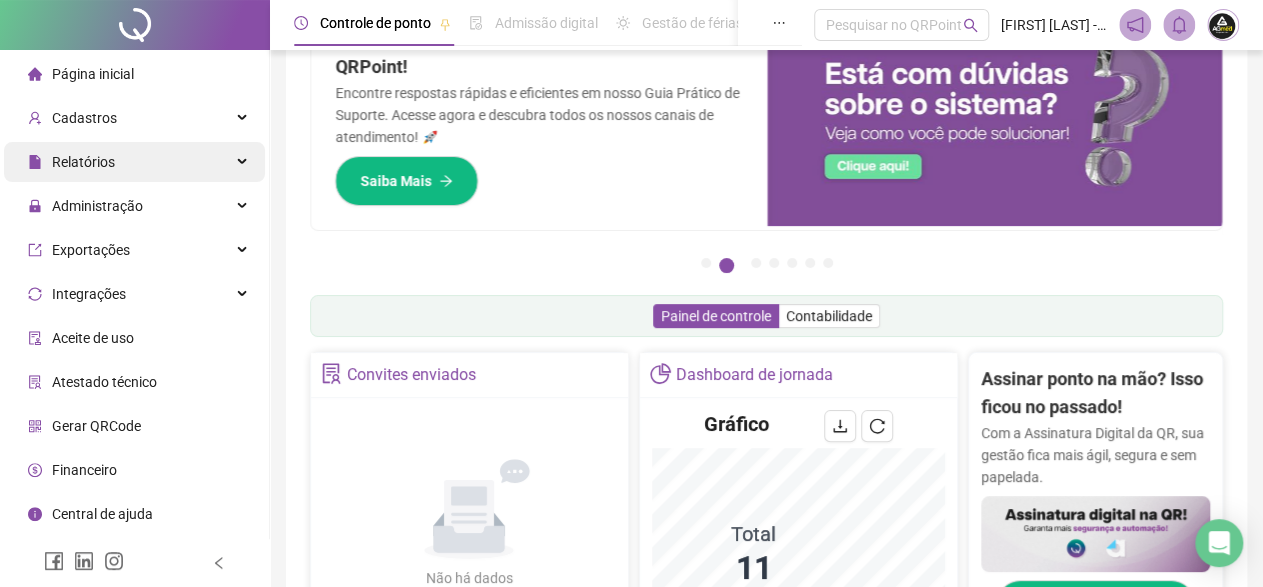 scroll, scrollTop: 0, scrollLeft: 0, axis: both 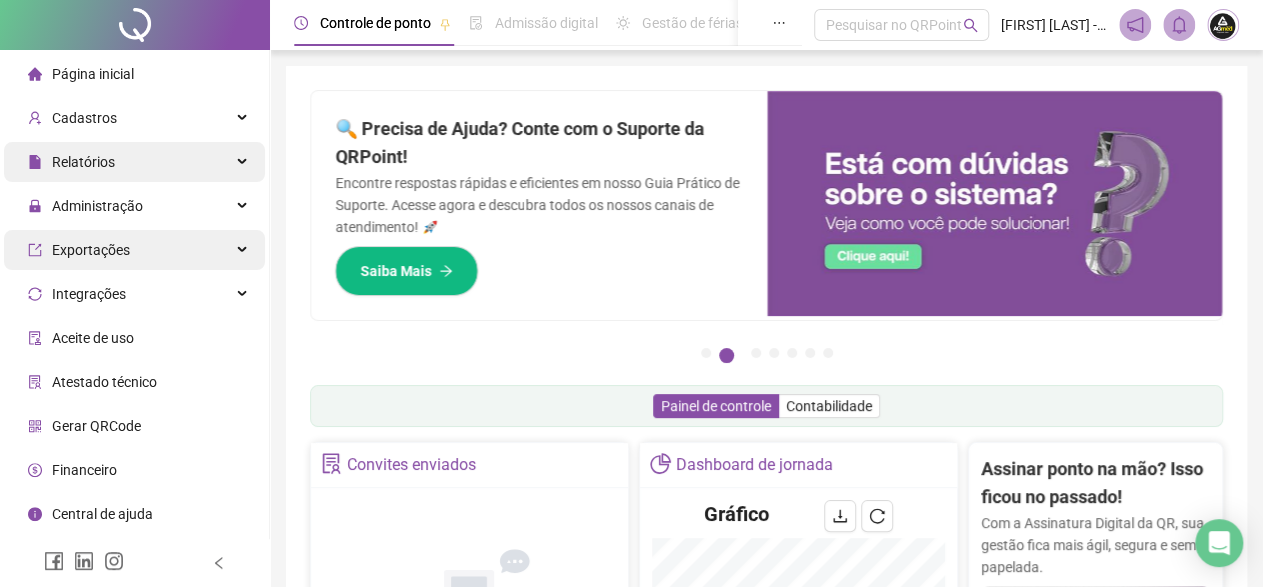 click on "Exportações" at bounding box center (91, 250) 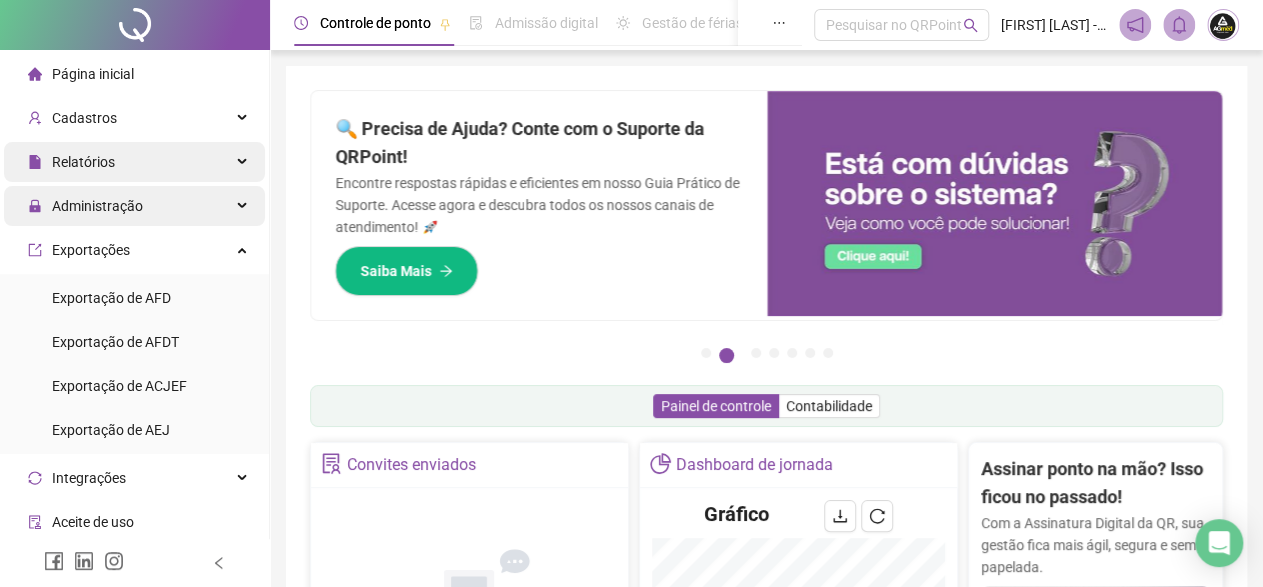 click on "Administração" at bounding box center [97, 206] 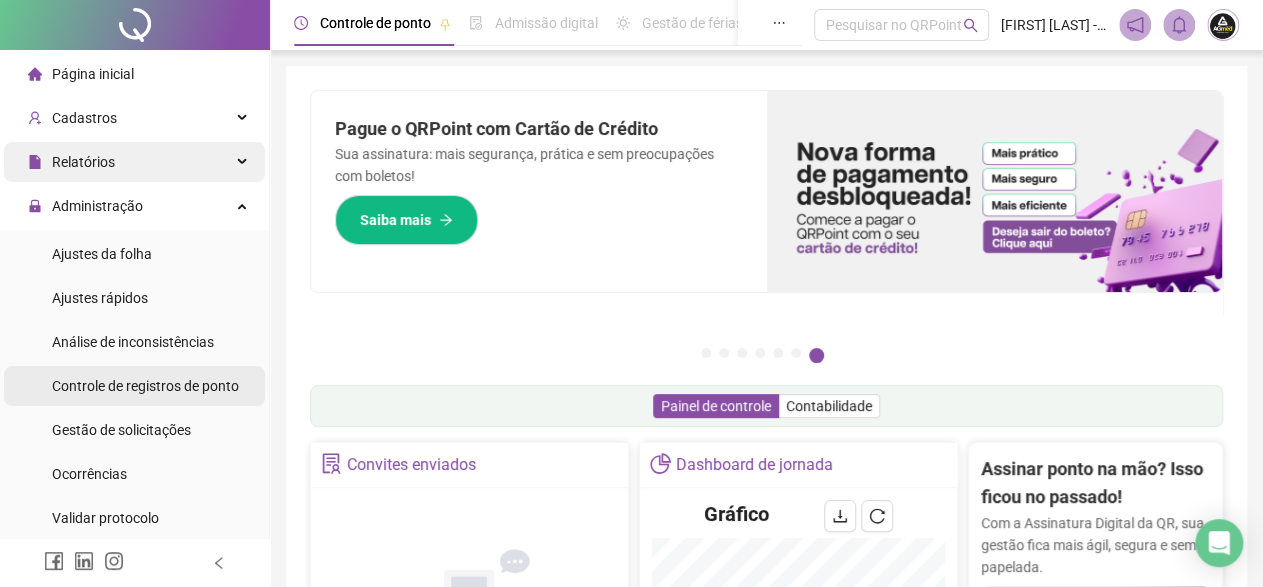 click on "Controle de registros de ponto" at bounding box center (145, 386) 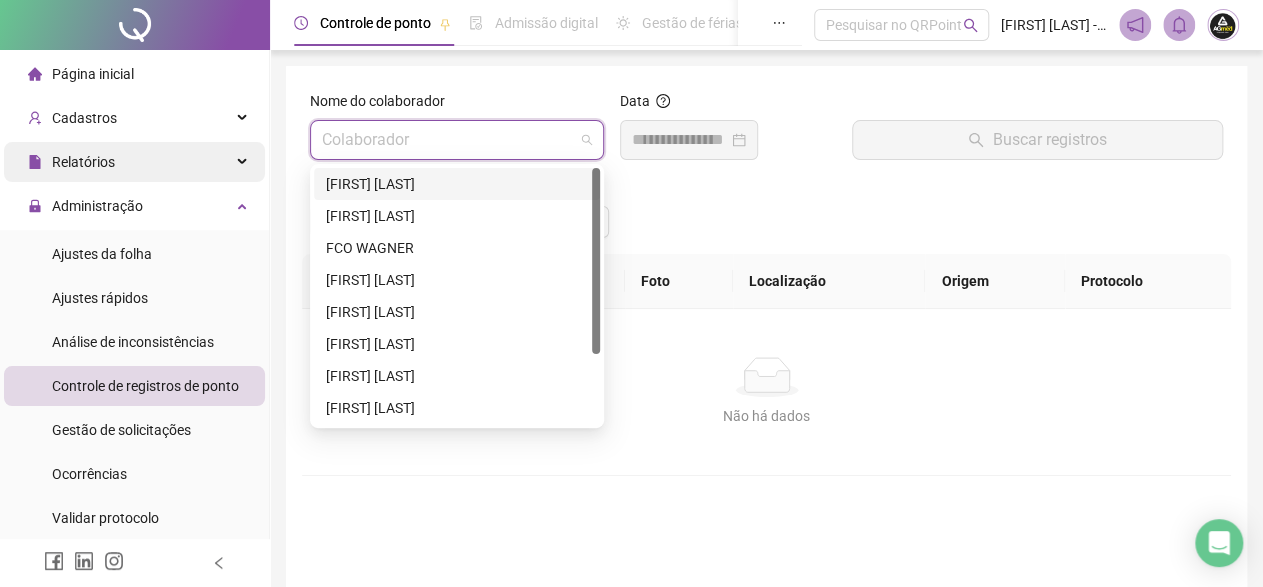 click at bounding box center [448, 140] 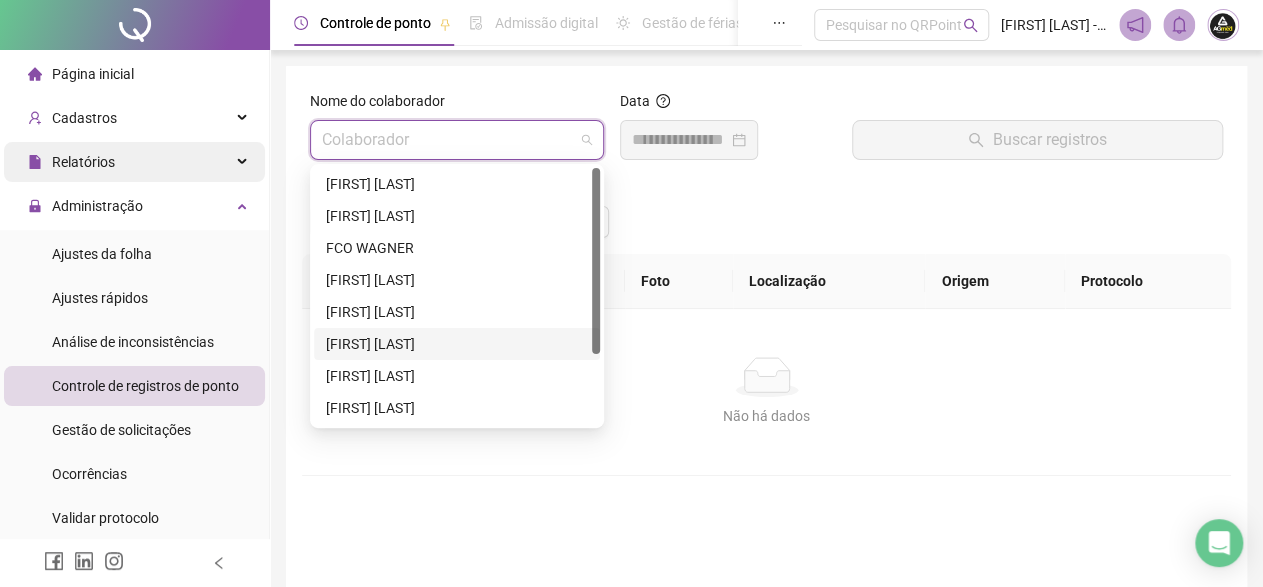 click on "[FIRST] [LAST]" at bounding box center (457, 344) 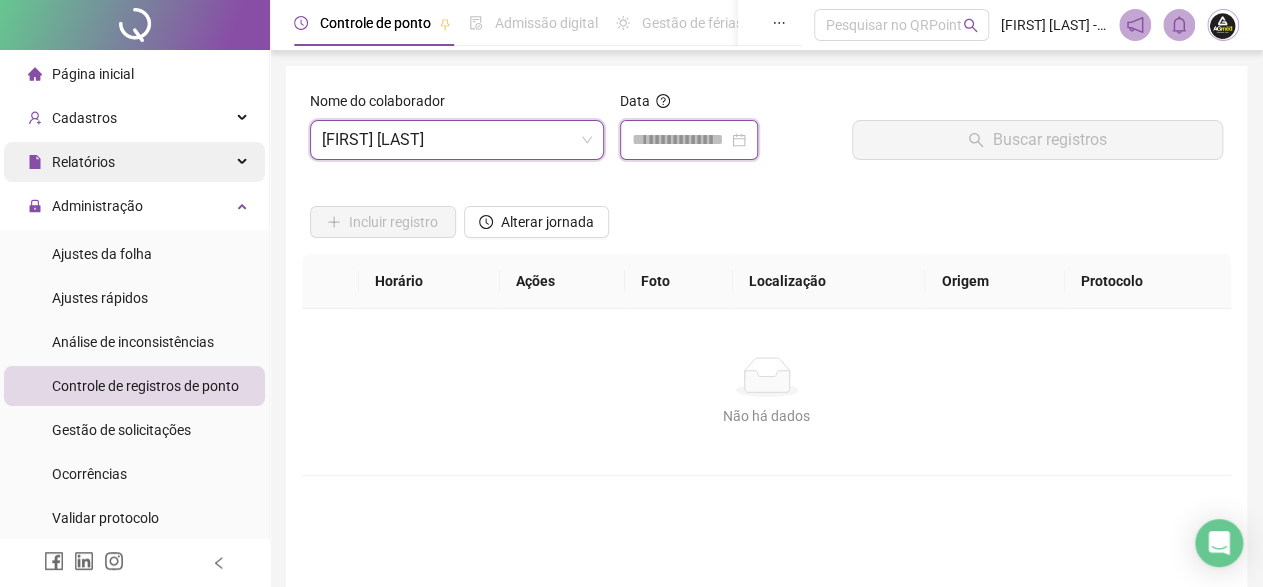 click at bounding box center [680, 140] 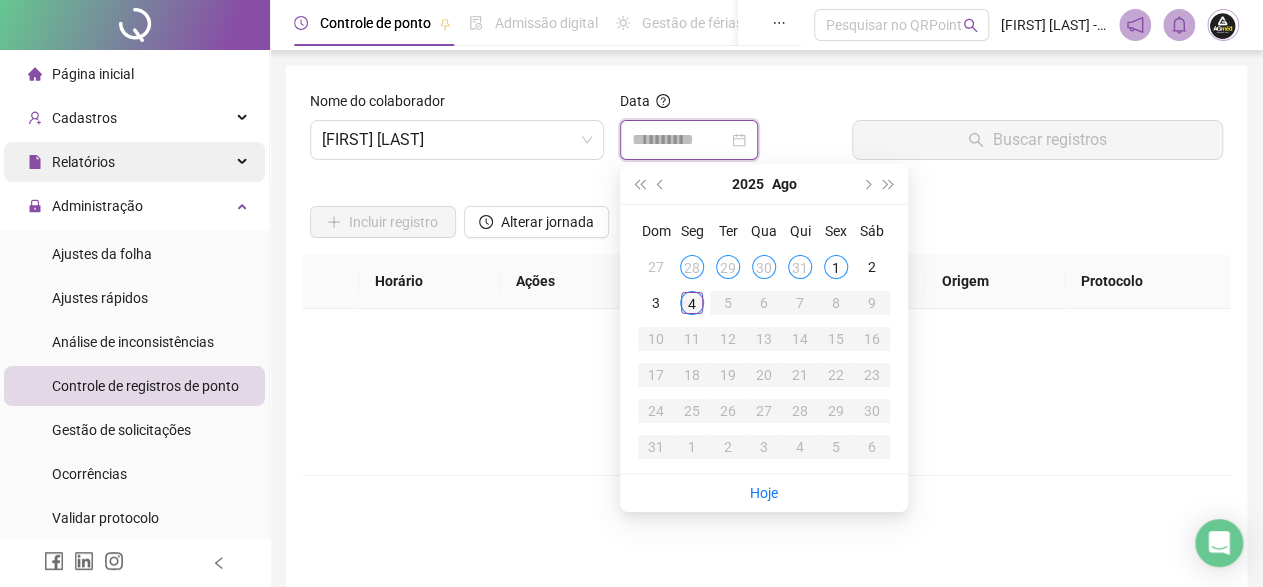 type on "**********" 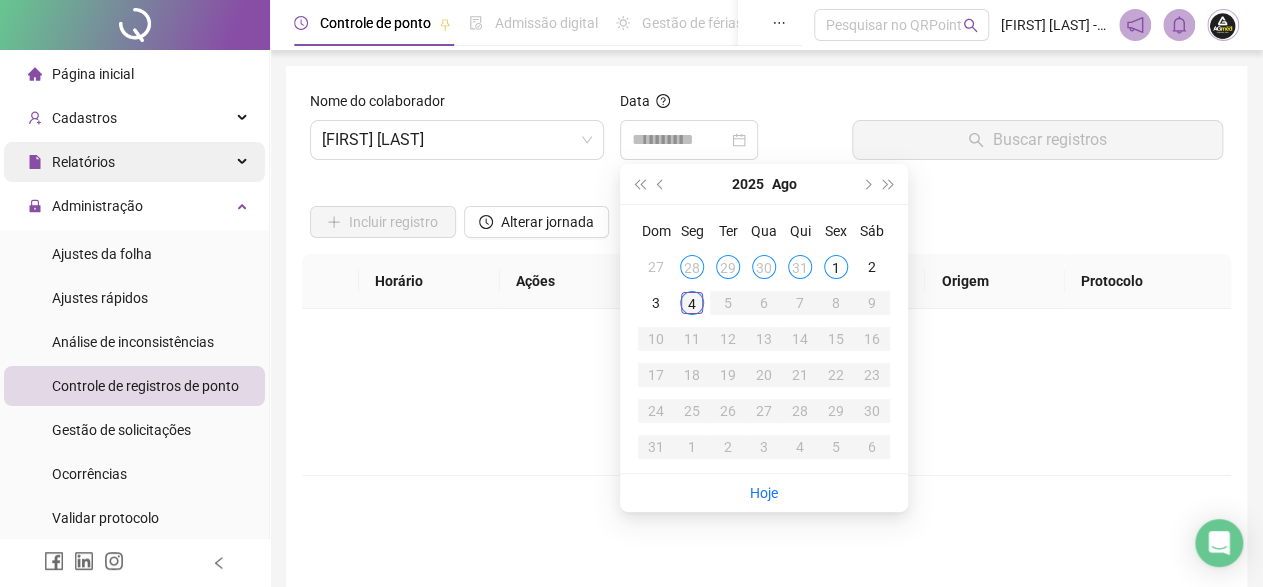 click on "4" at bounding box center (692, 303) 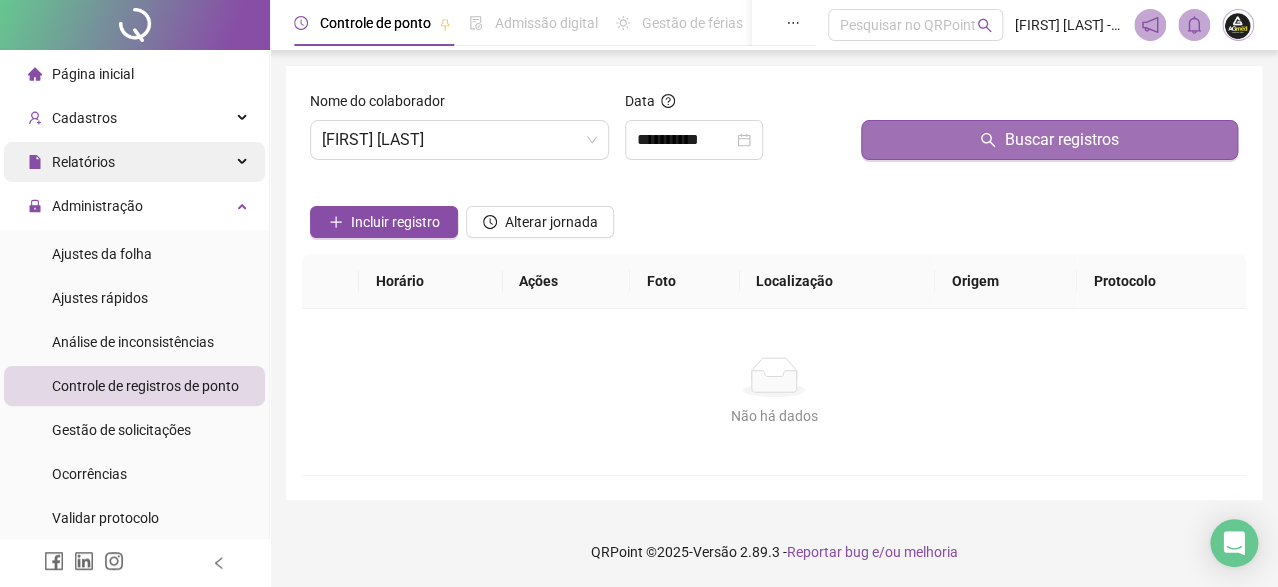 click on "Buscar registros" at bounding box center (1061, 140) 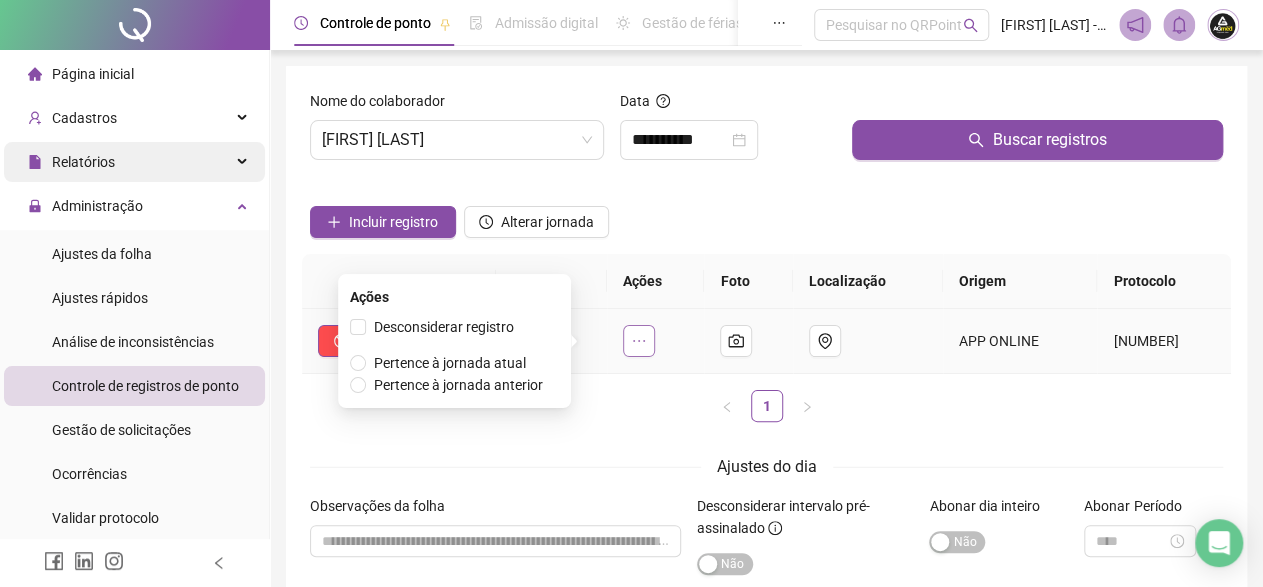 click 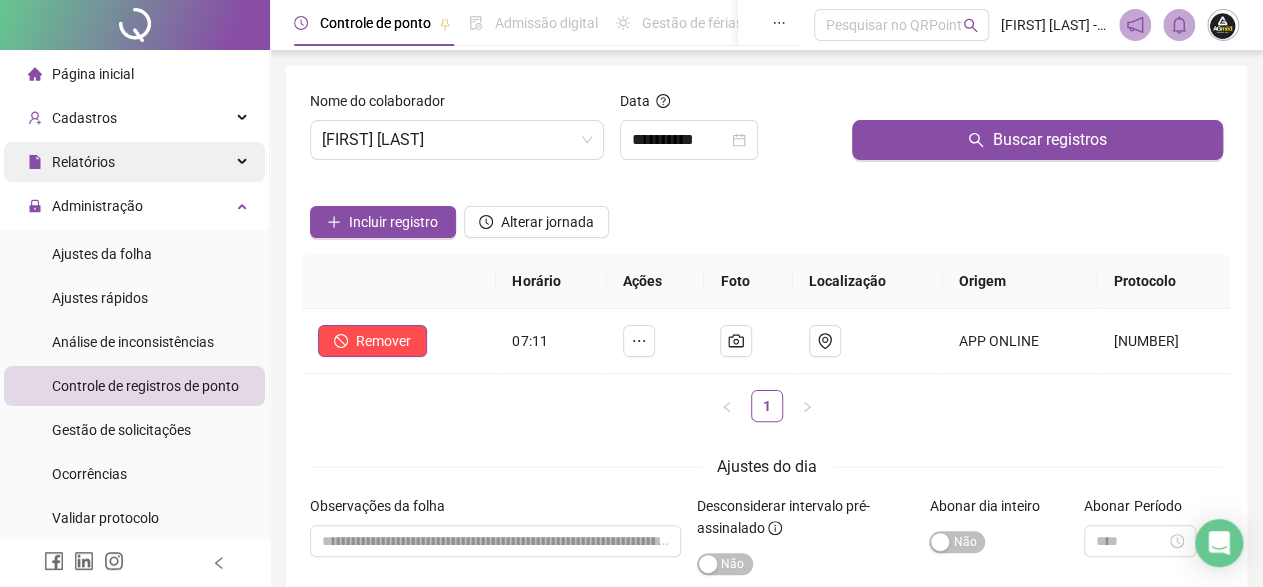 click on "Horário Ações Foto Localização Origem Protocolo               Remover [TIME] APP ONLINE [NUMBER] 1" at bounding box center [766, 338] 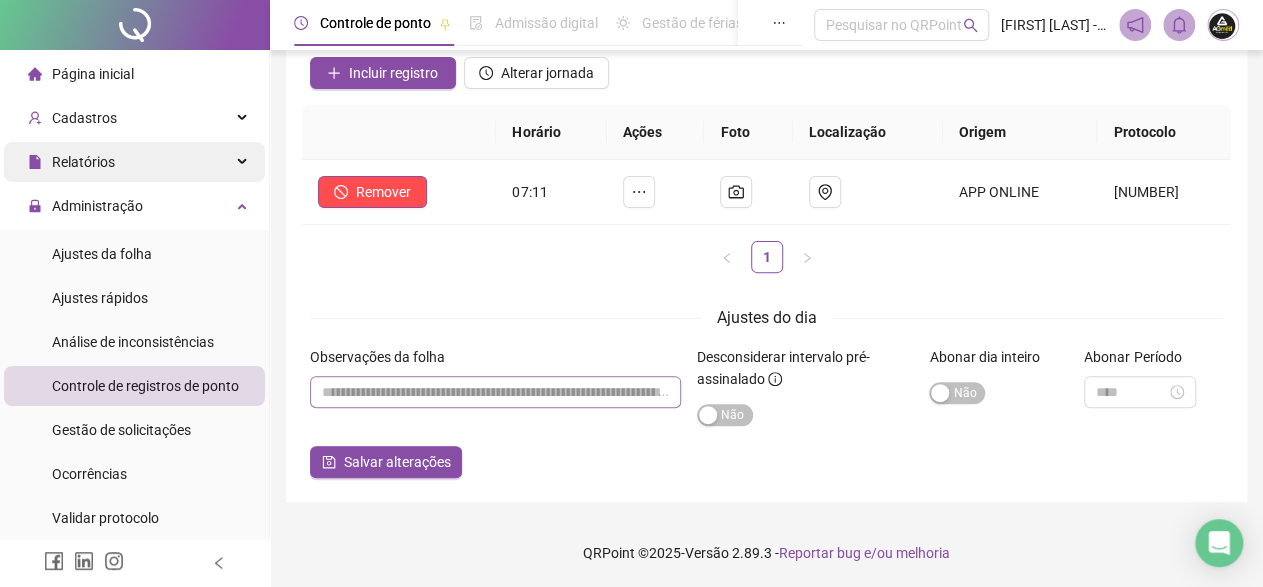 scroll, scrollTop: 49, scrollLeft: 0, axis: vertical 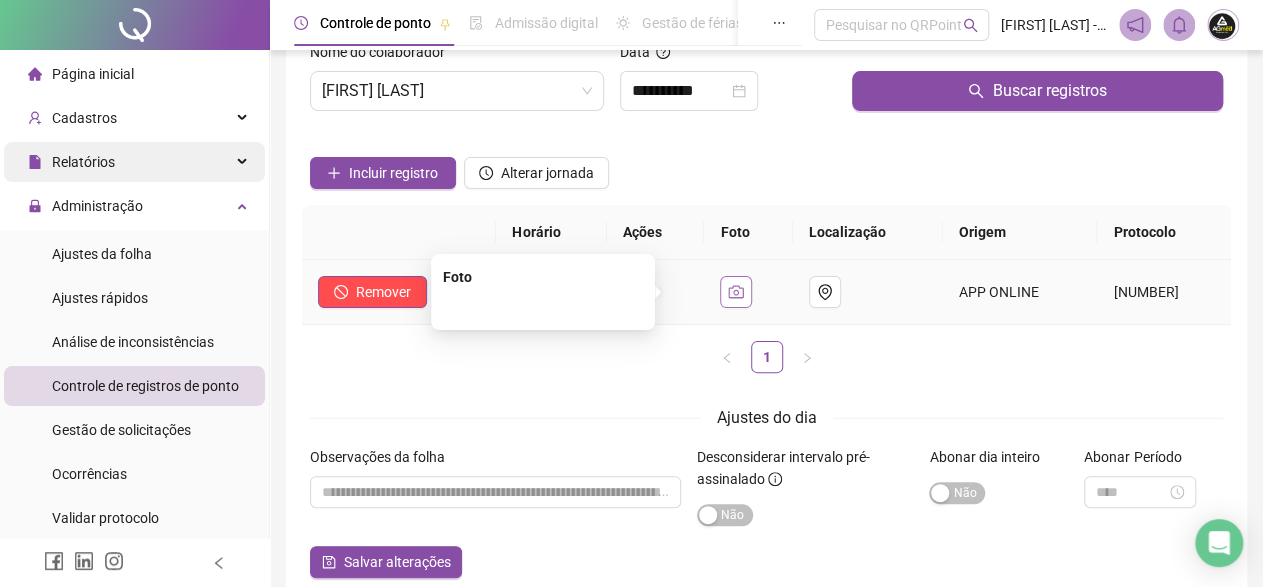 click 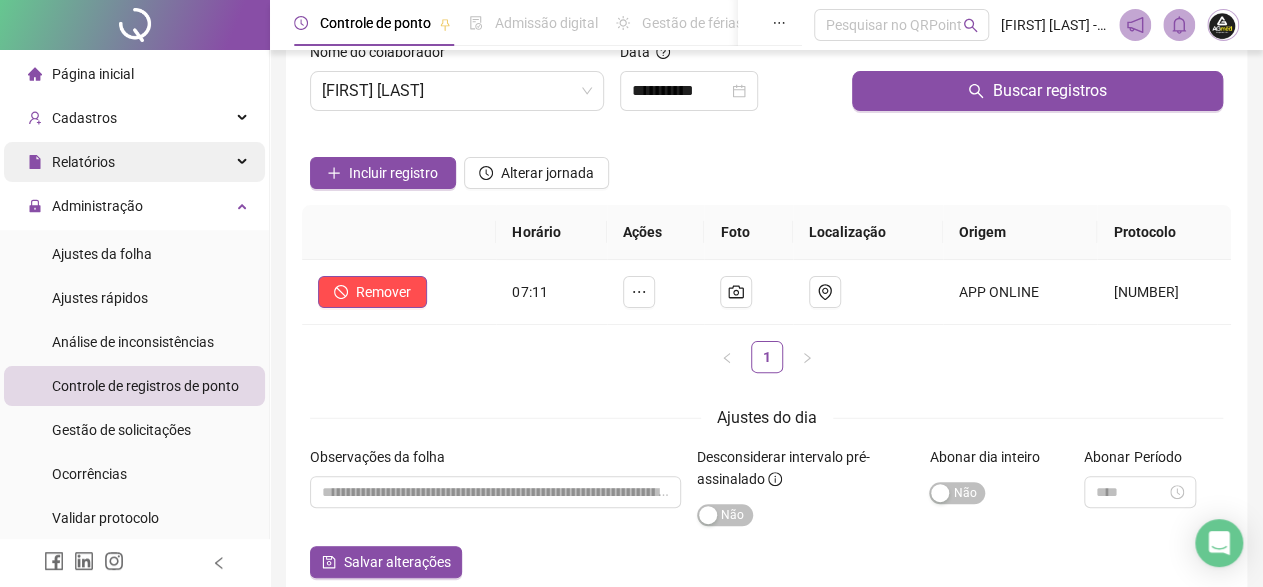 click on "1" at bounding box center (766, 357) 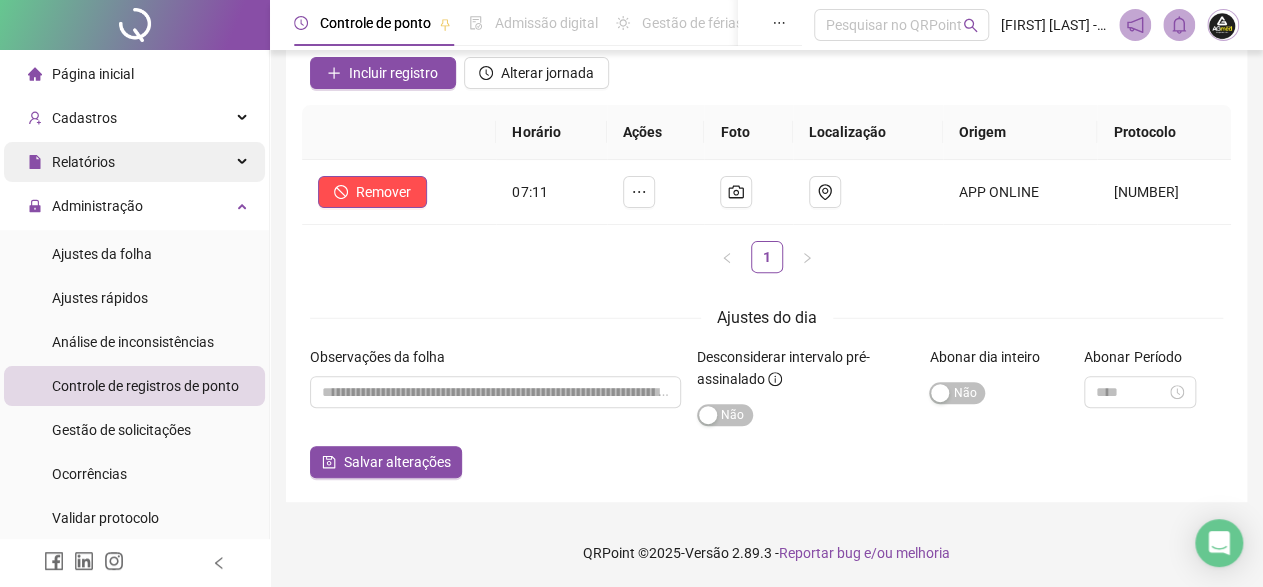 scroll, scrollTop: 0, scrollLeft: 0, axis: both 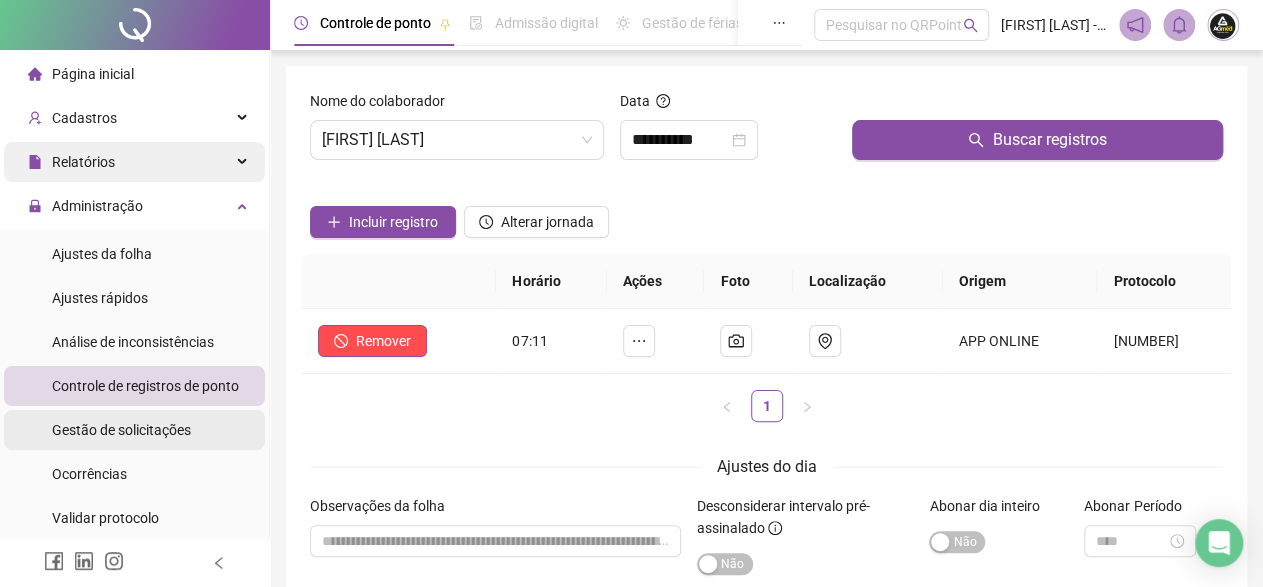 click on "Gestão de solicitações" at bounding box center [121, 430] 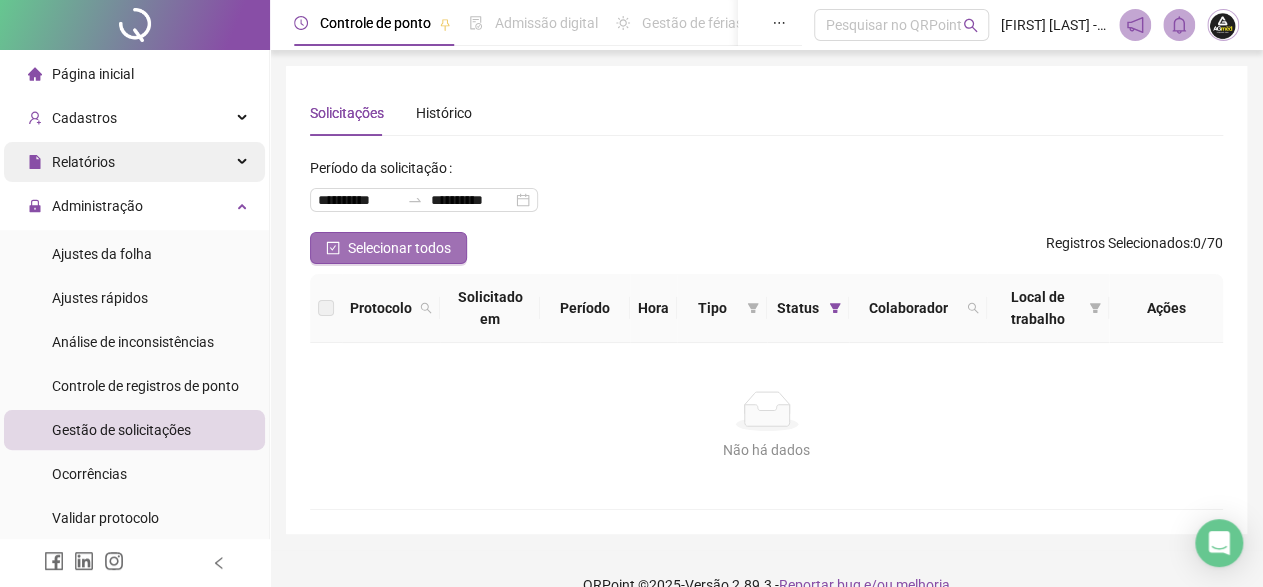 click on "Selecionar todos" at bounding box center [399, 248] 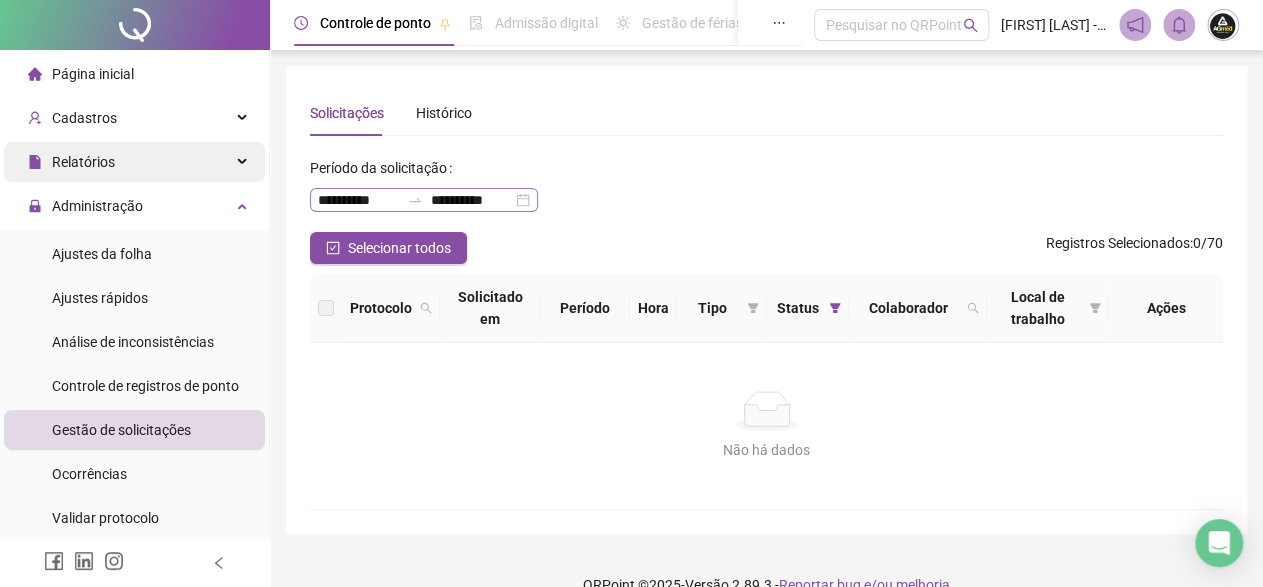 click at bounding box center [415, 200] 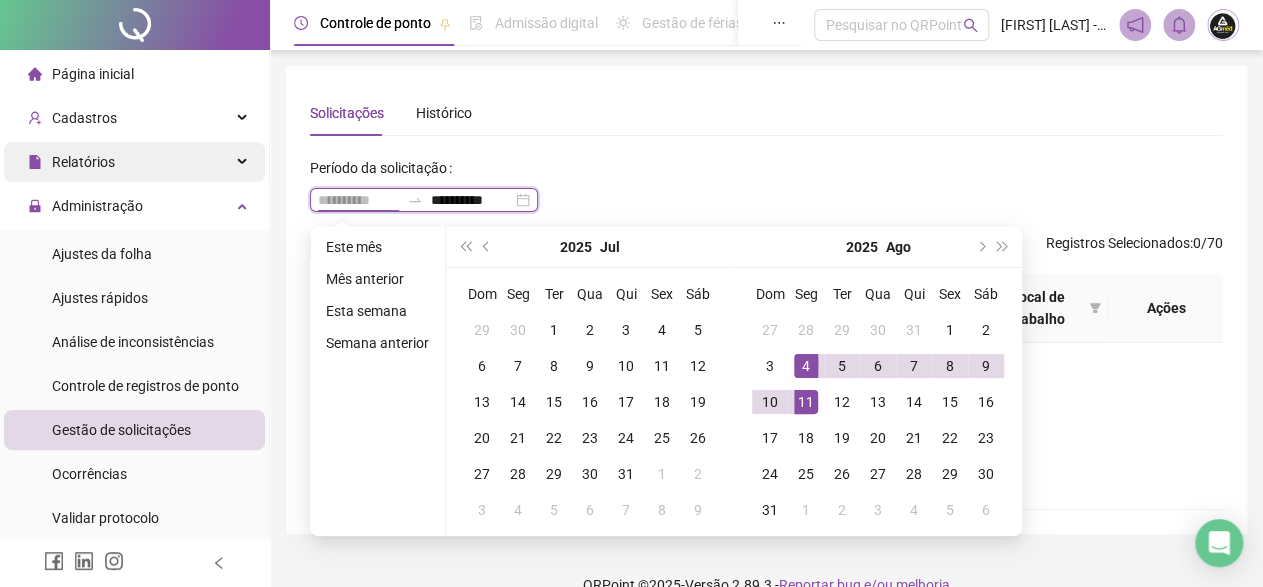 type on "**********" 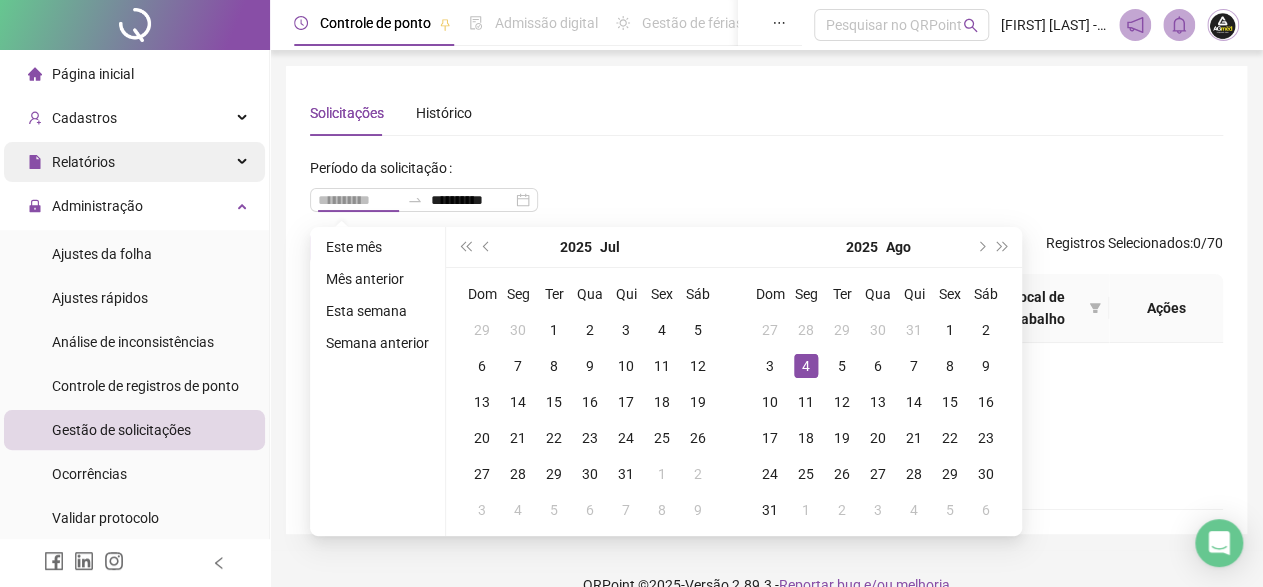 click on "4" at bounding box center [806, 366] 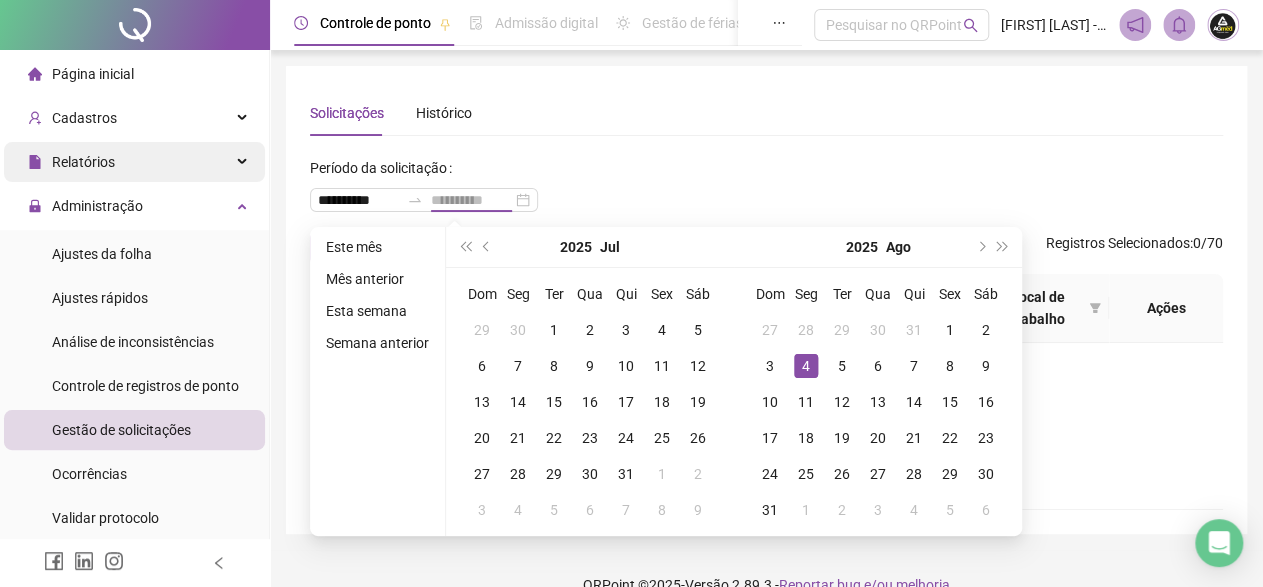 click on "4" at bounding box center [806, 366] 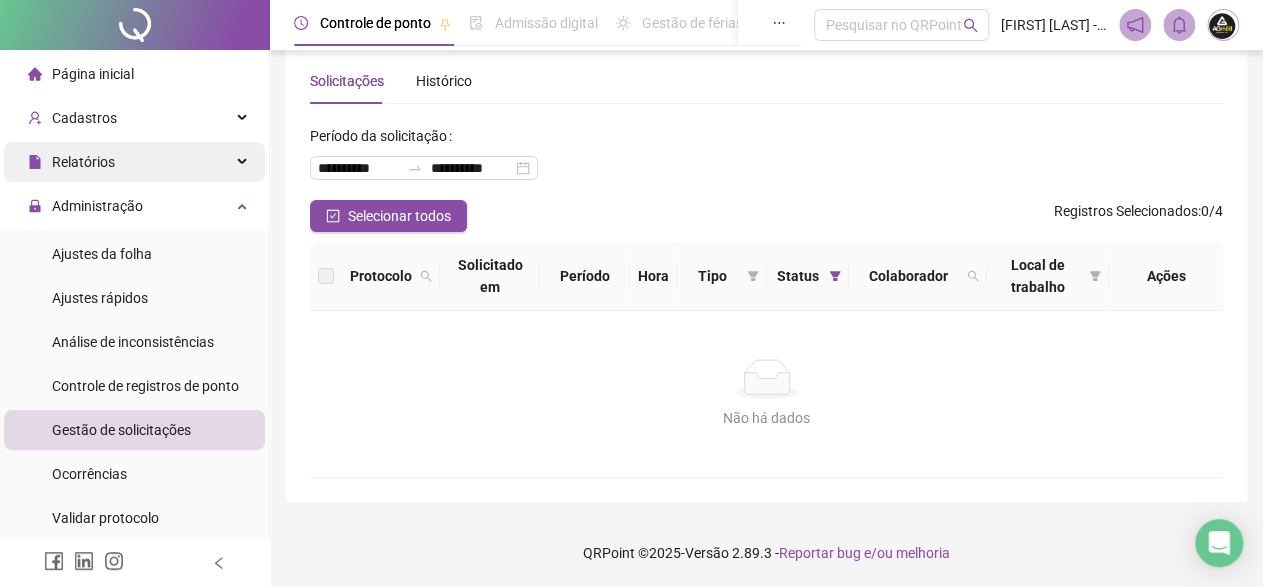scroll, scrollTop: 0, scrollLeft: 0, axis: both 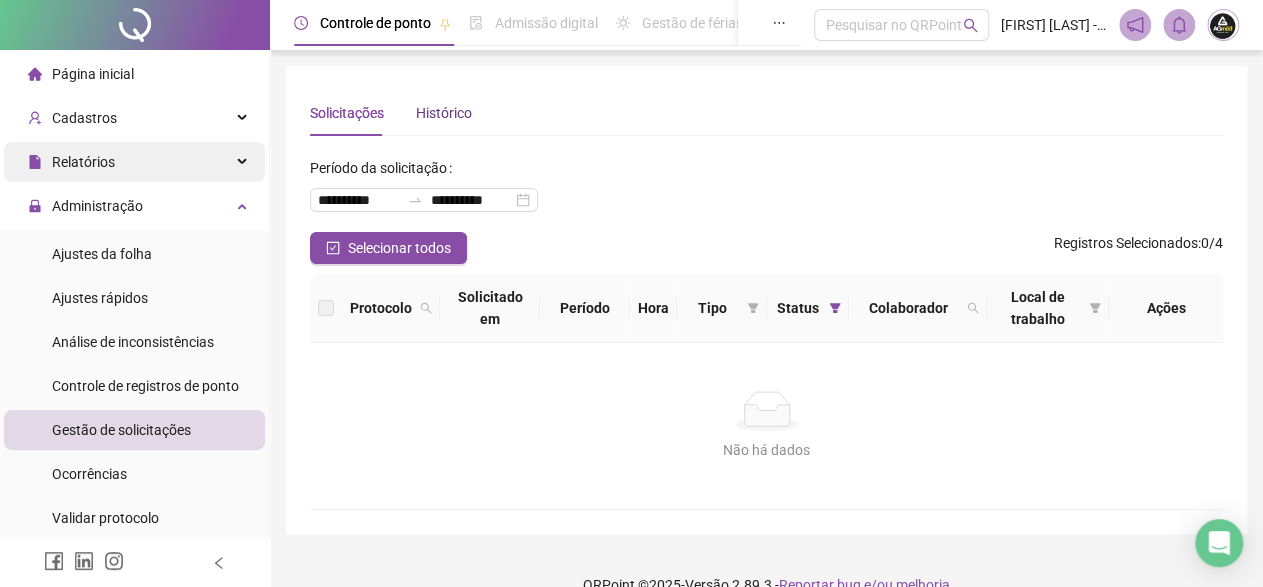 click on "Histórico" at bounding box center [444, 113] 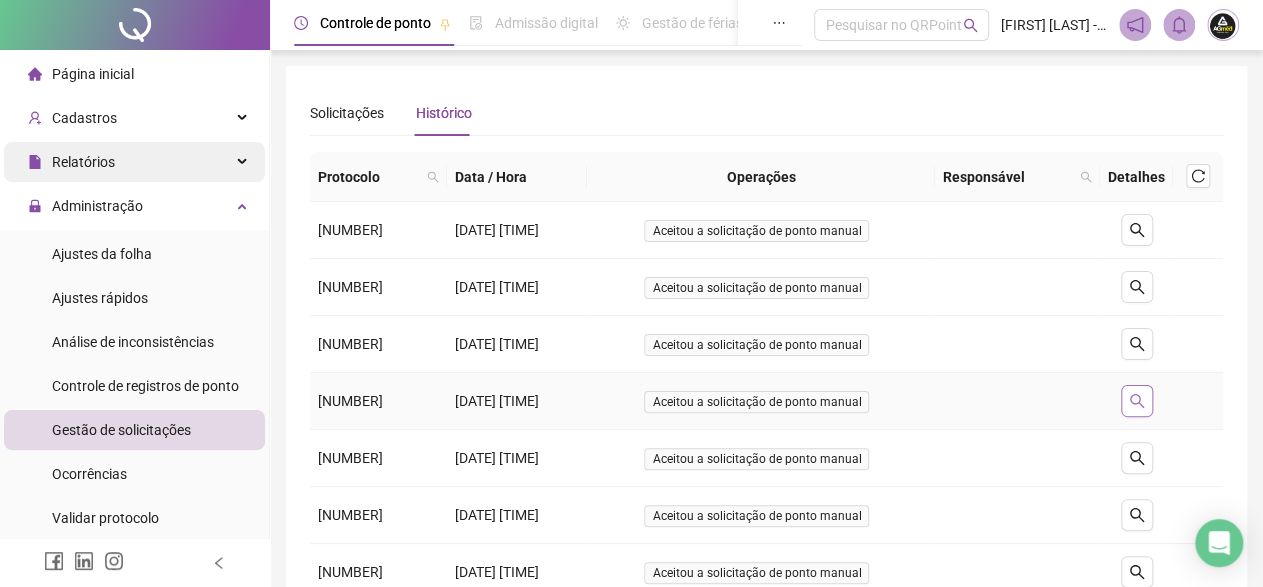 click 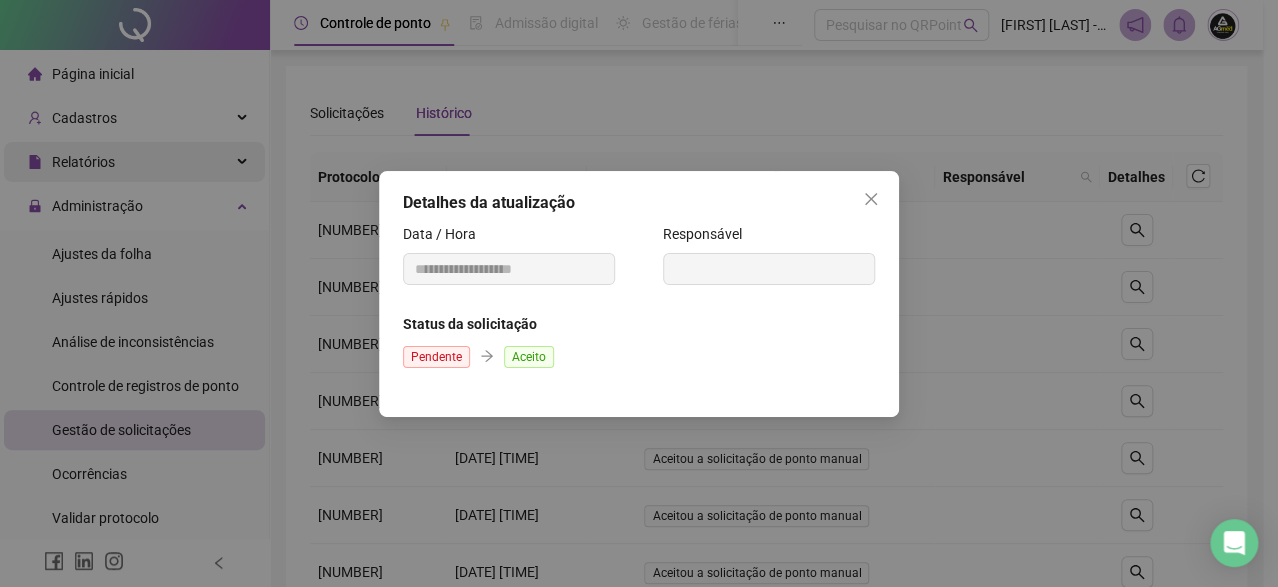 click on "Aceito" at bounding box center (529, 357) 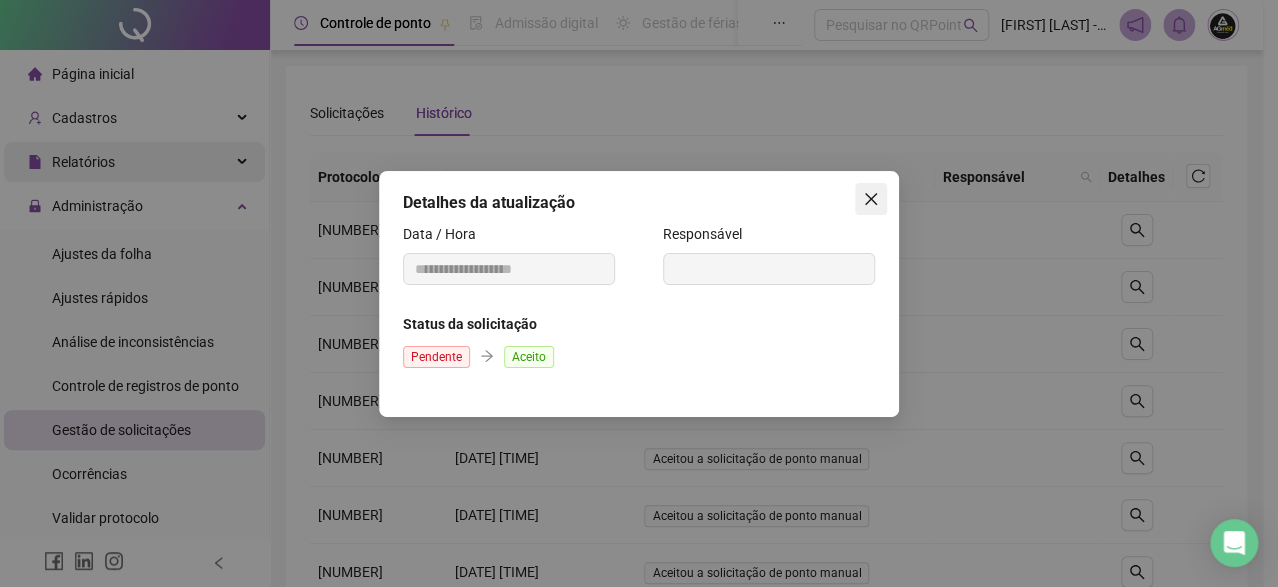 click 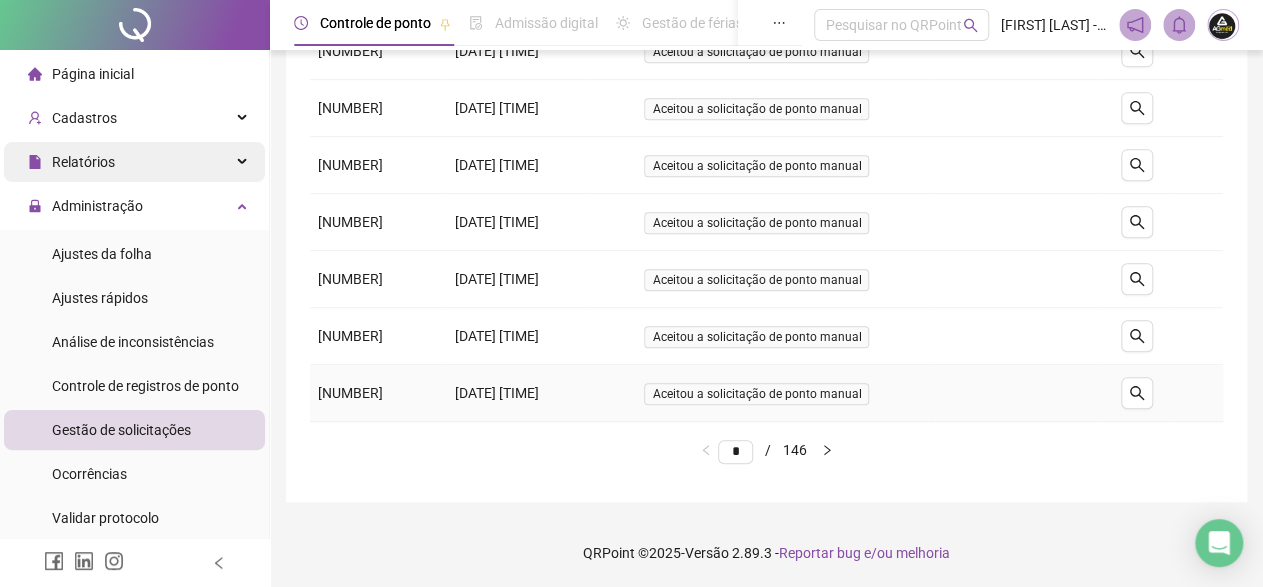 scroll, scrollTop: 50, scrollLeft: 0, axis: vertical 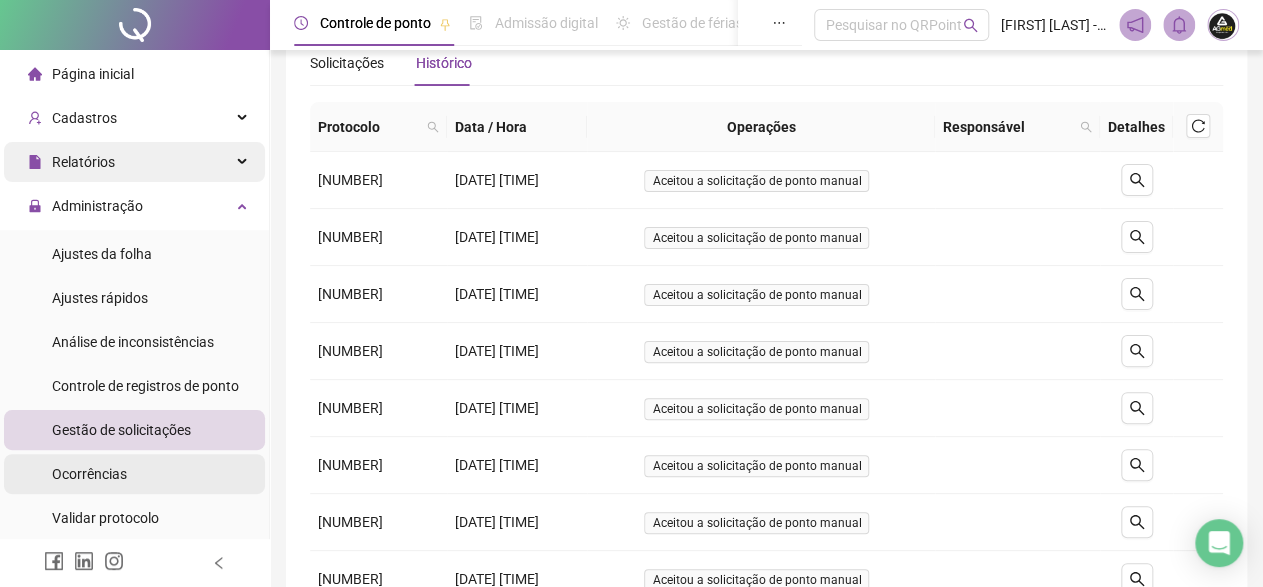 click on "Ocorrências" at bounding box center [89, 474] 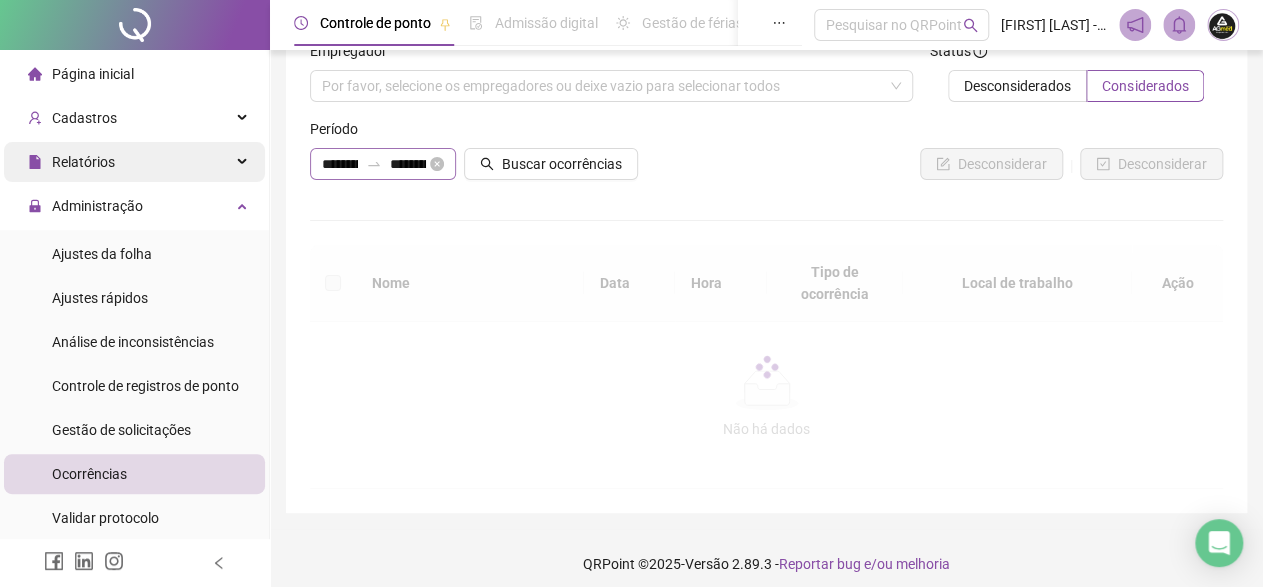 click 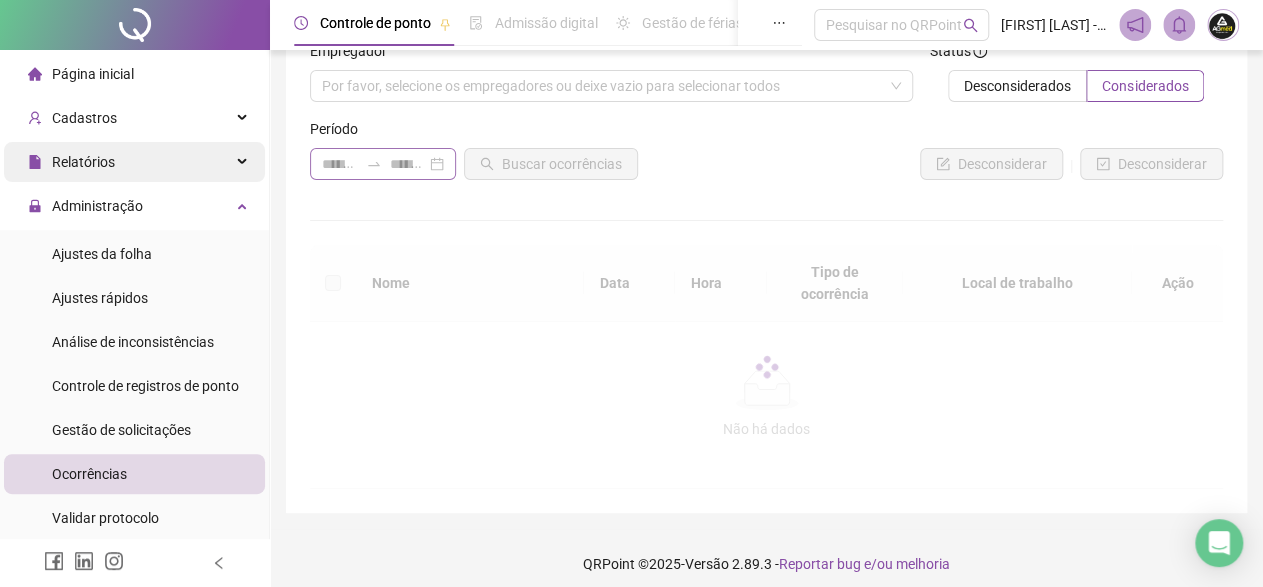 type 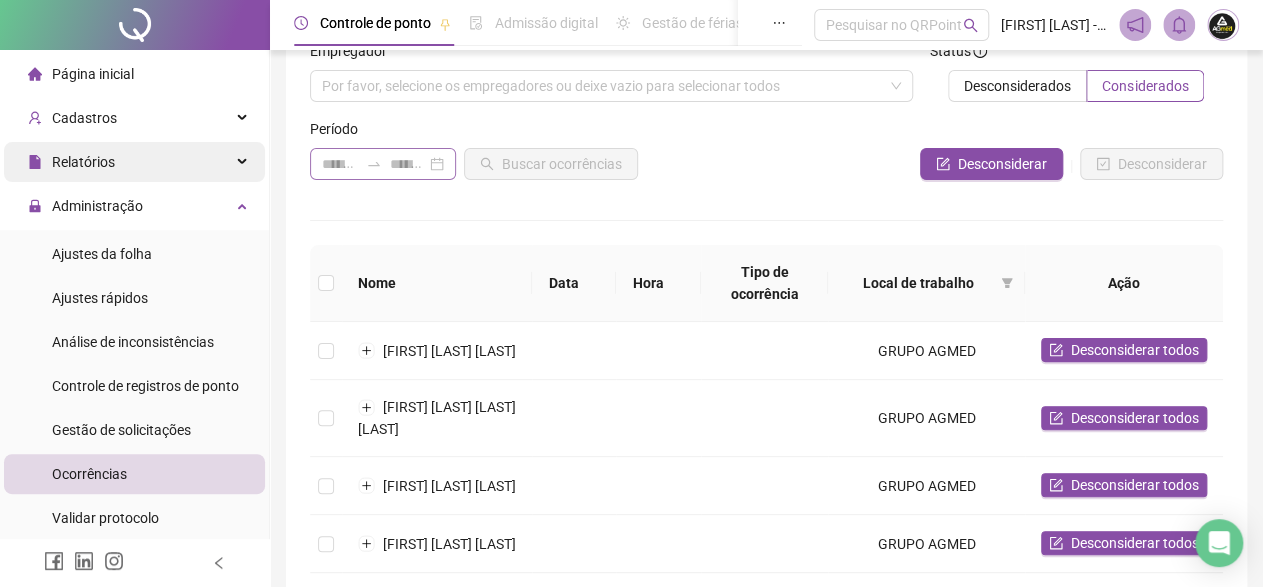 scroll, scrollTop: 0, scrollLeft: 0, axis: both 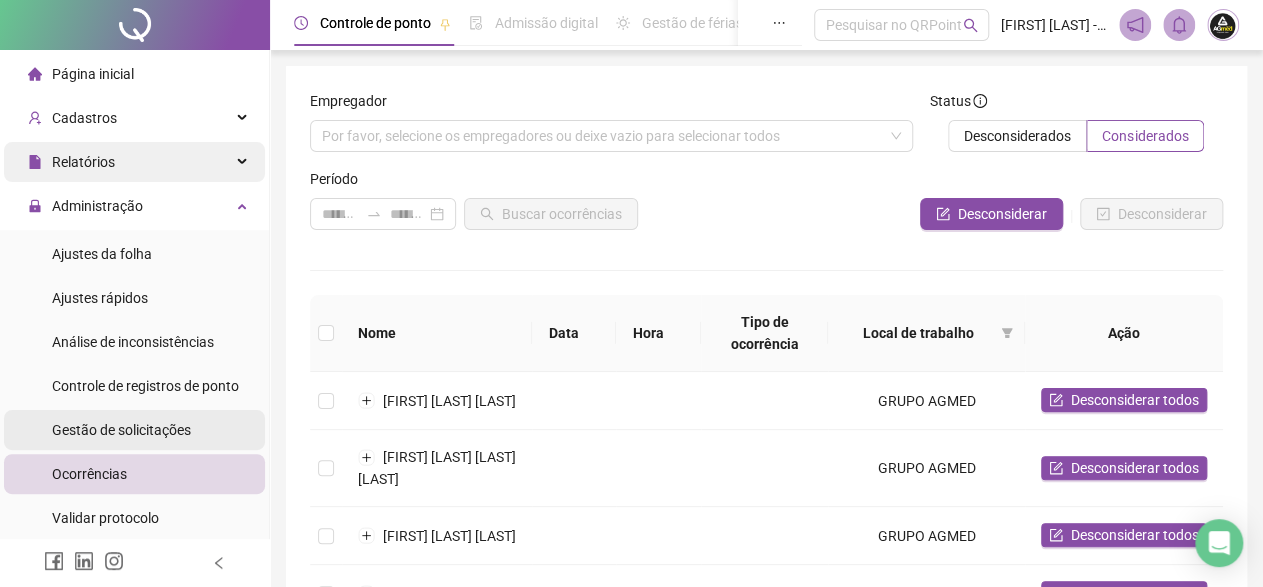 click on "Gestão de solicitações" at bounding box center [121, 430] 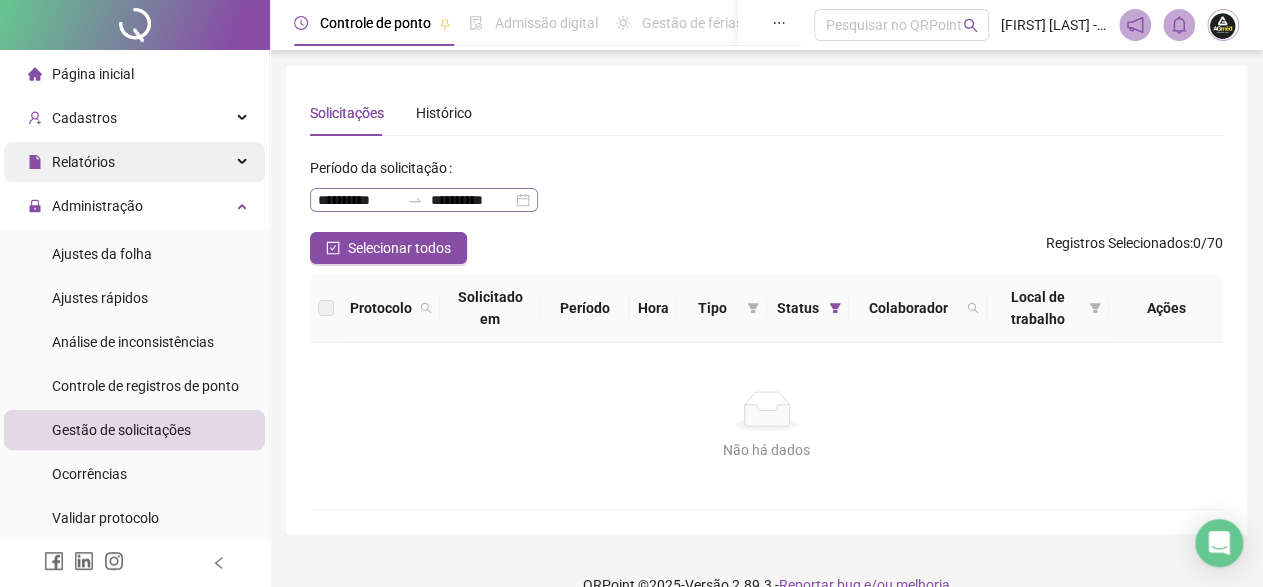 click at bounding box center [415, 200] 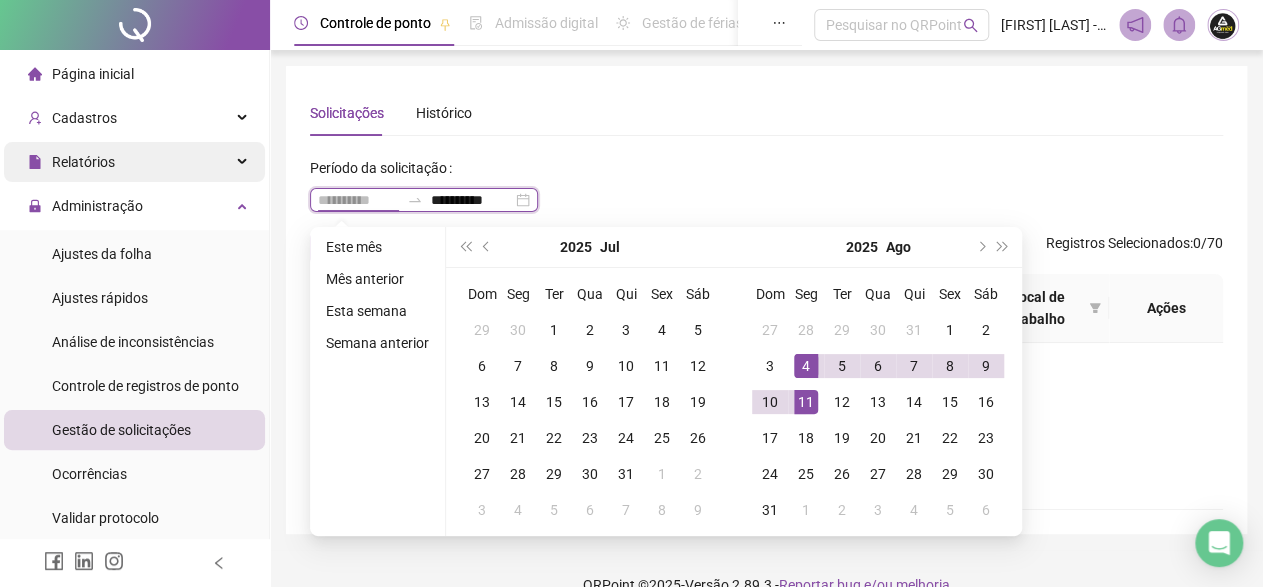 type on "**********" 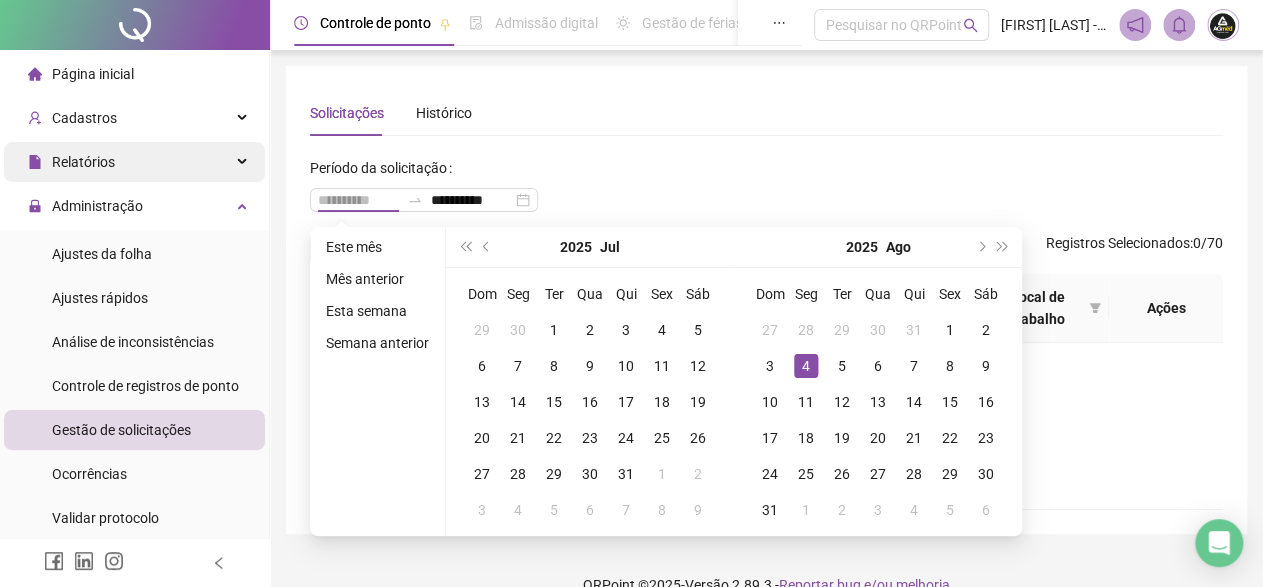 click on "4" at bounding box center [806, 366] 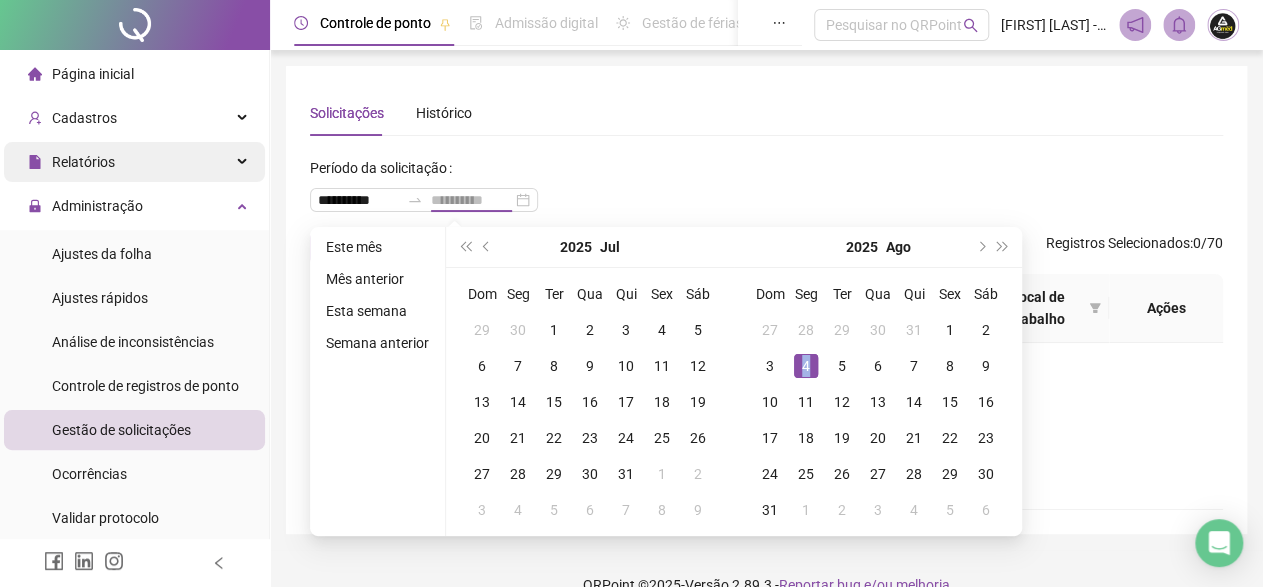 click on "4" at bounding box center (806, 366) 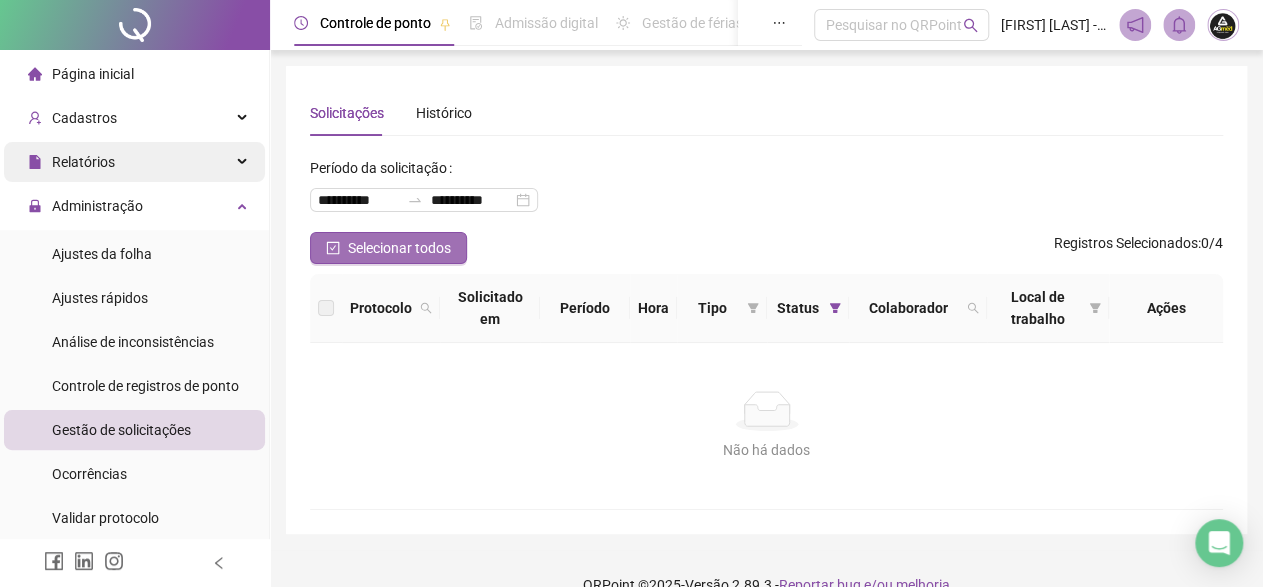 click on "Selecionar todos" at bounding box center [399, 248] 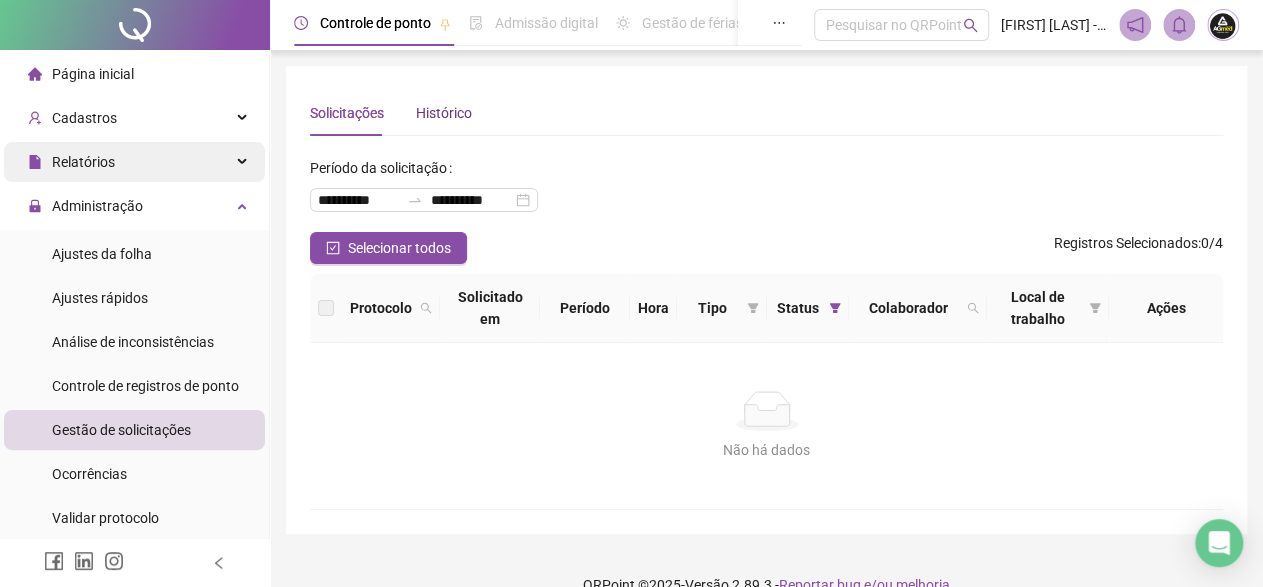 click on "Histórico" at bounding box center [444, 113] 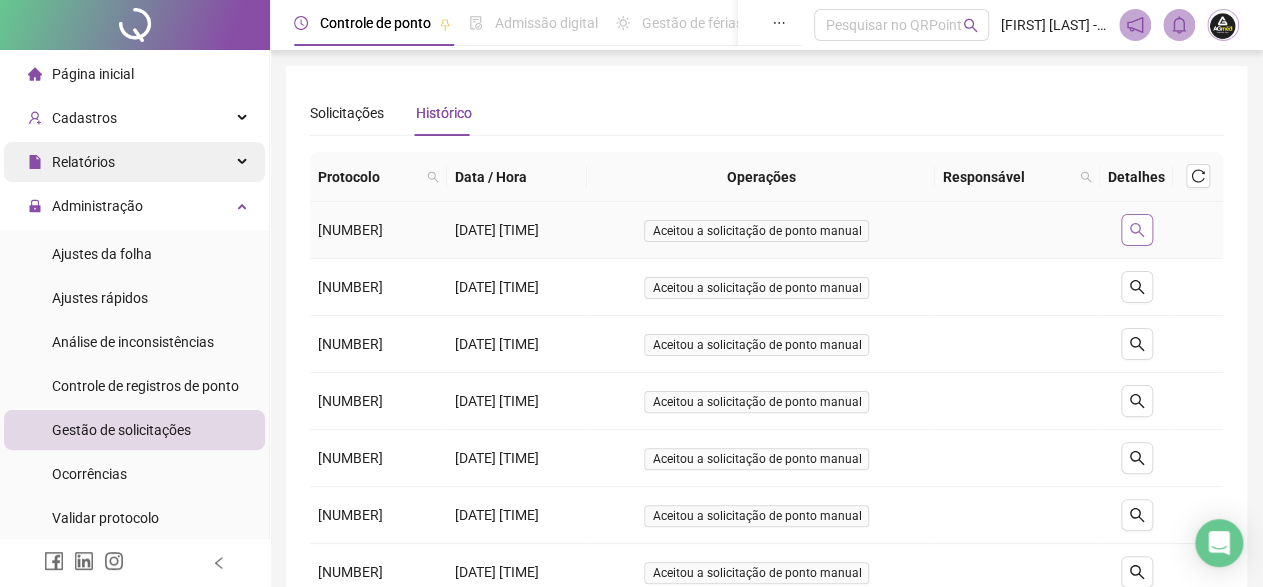 click 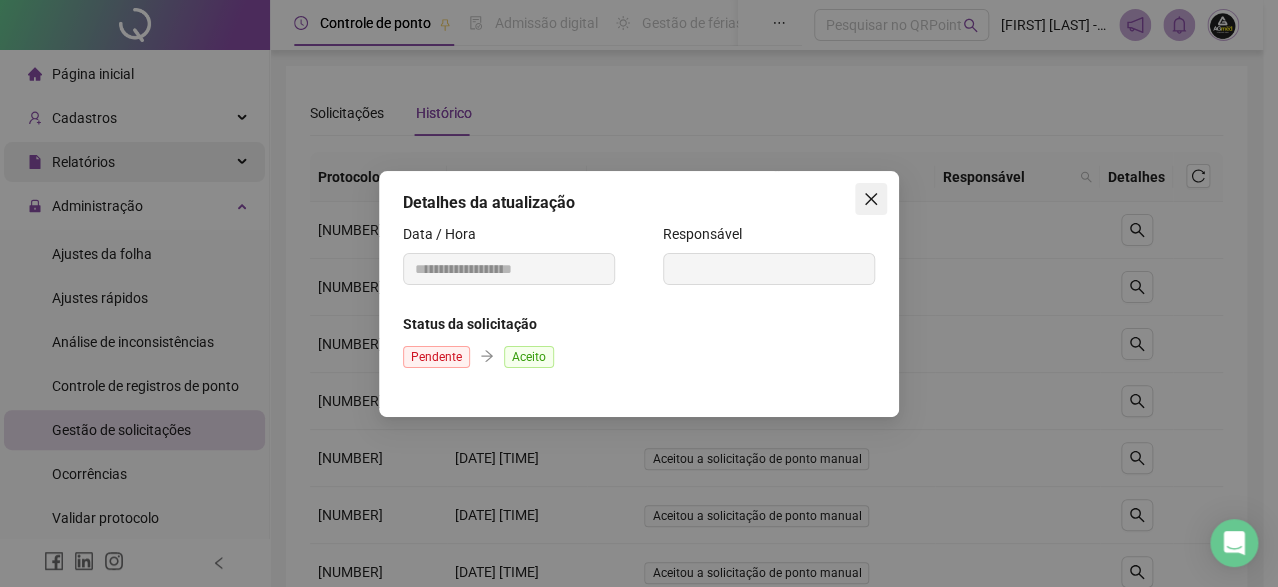 click 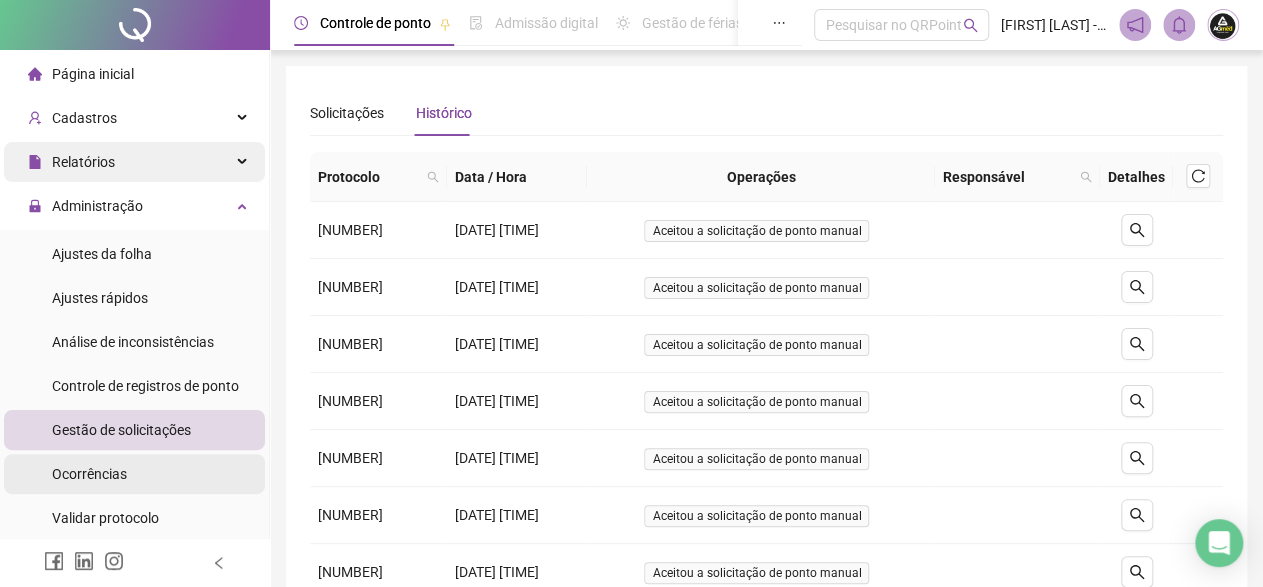 scroll, scrollTop: 99, scrollLeft: 0, axis: vertical 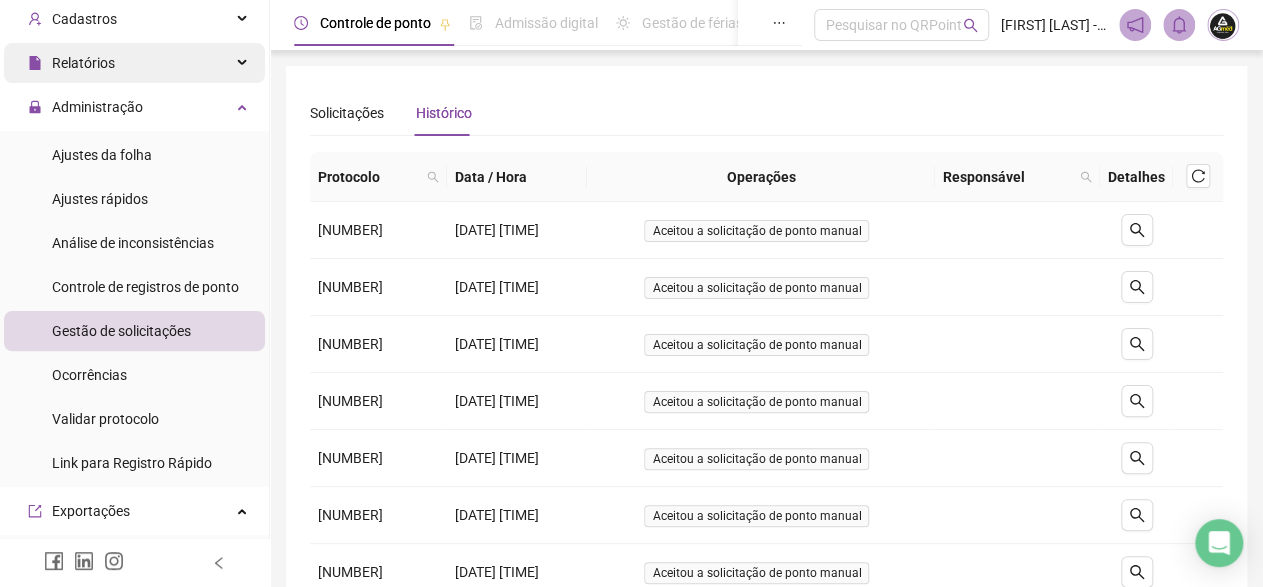 click on "Relatórios" at bounding box center (134, 63) 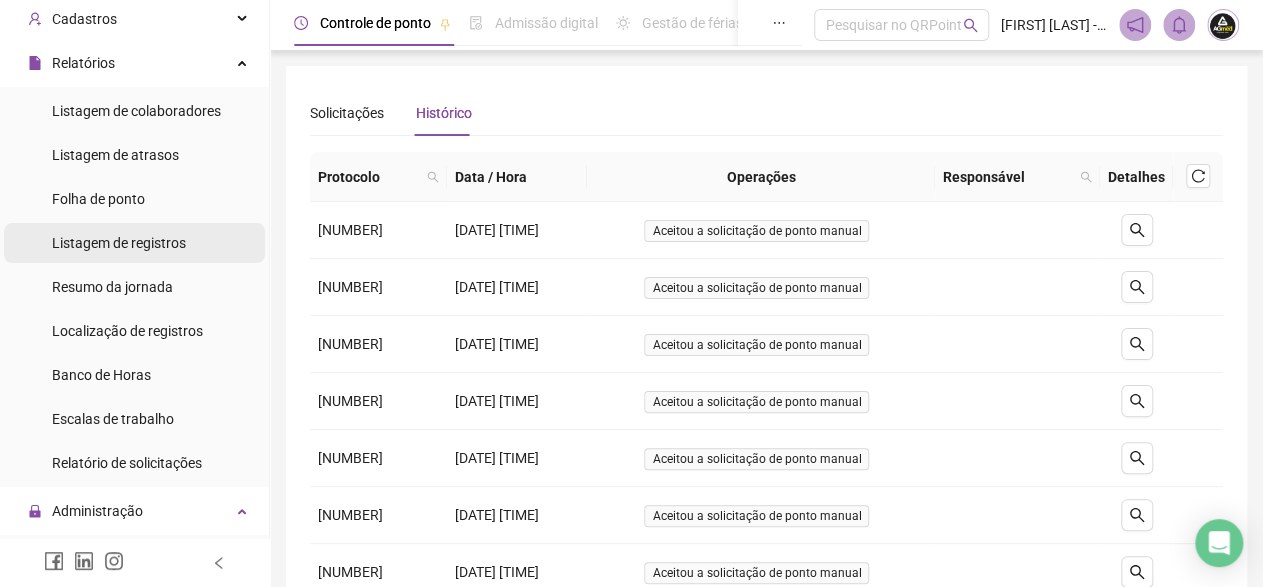 click on "Listagem de registros" at bounding box center [119, 243] 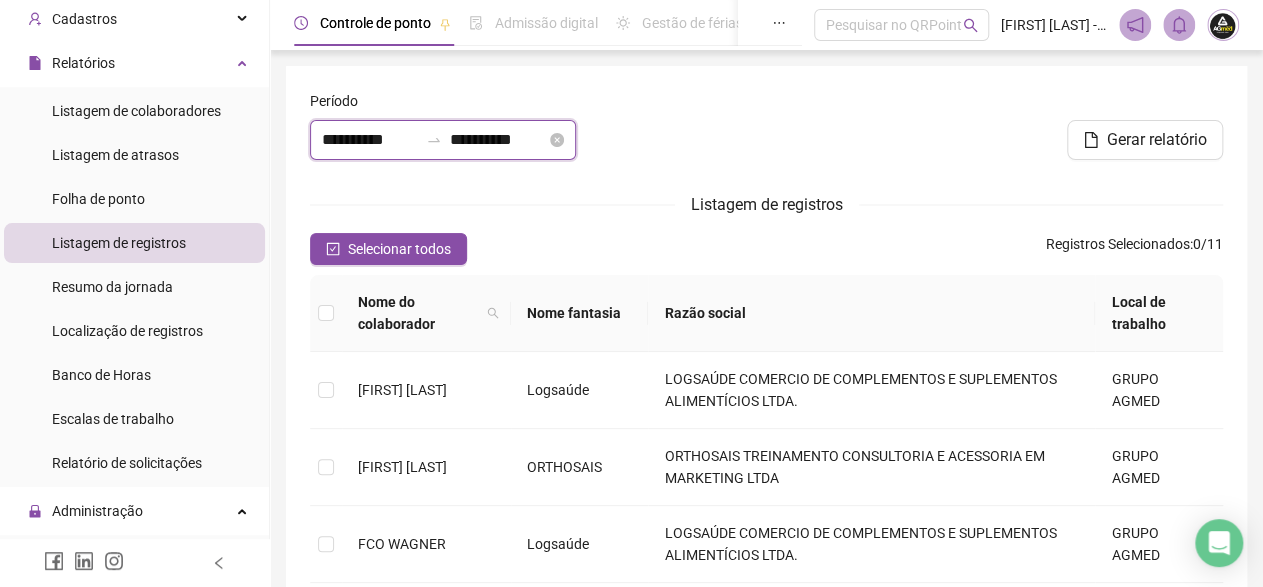 click on "**********" at bounding box center (498, 140) 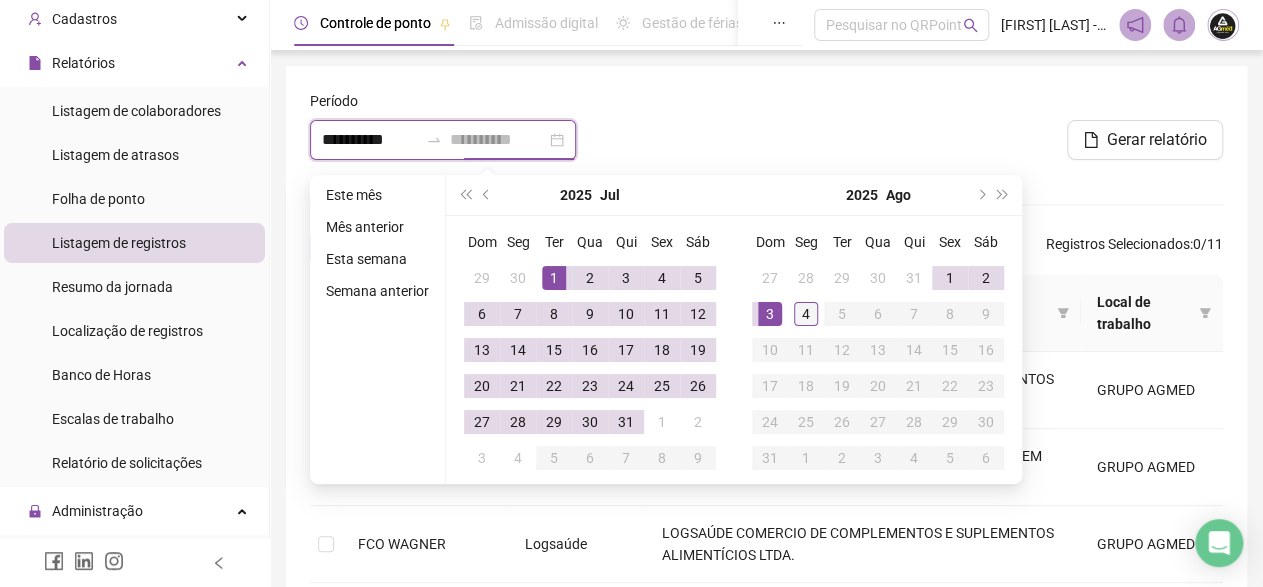 type on "**********" 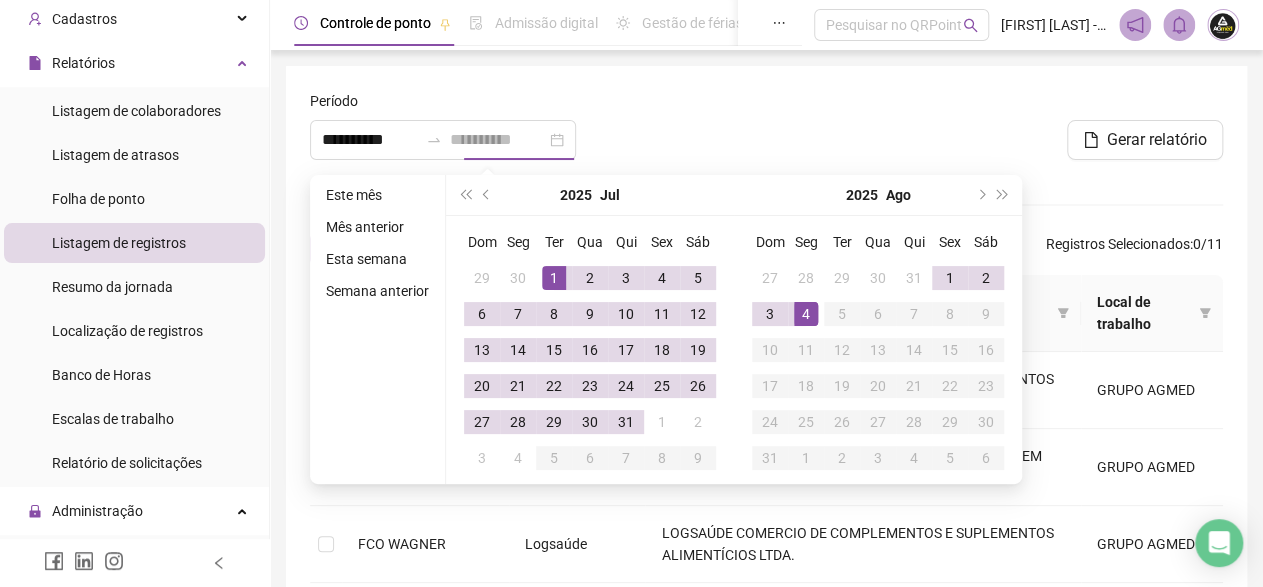 click on "4" at bounding box center (806, 314) 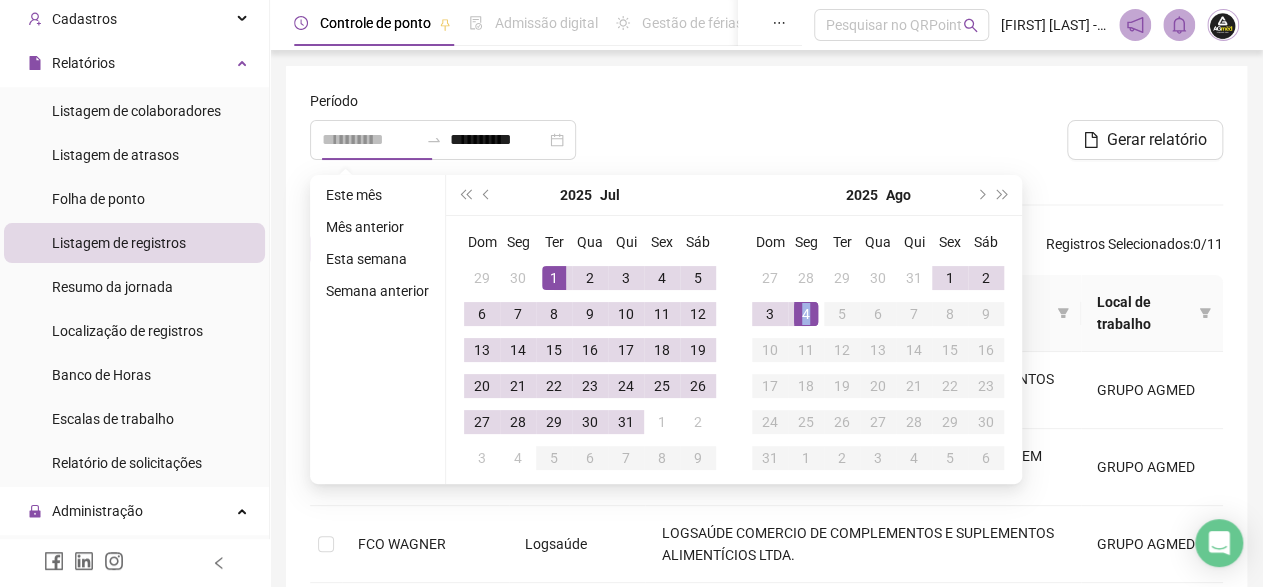 click on "4" at bounding box center (806, 314) 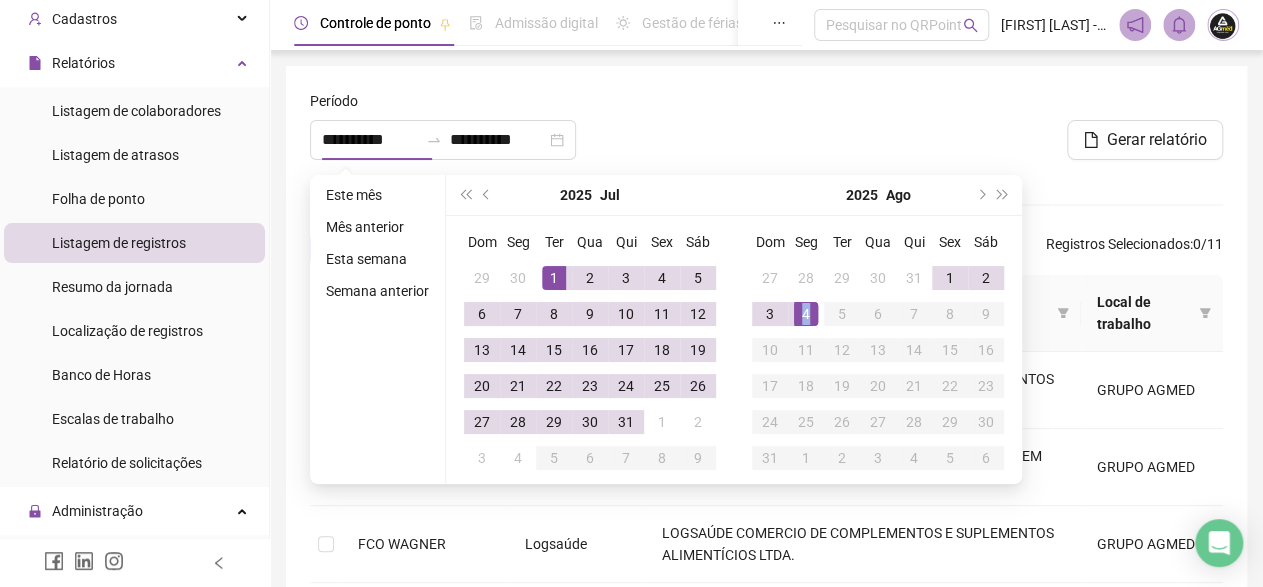 type on "**********" 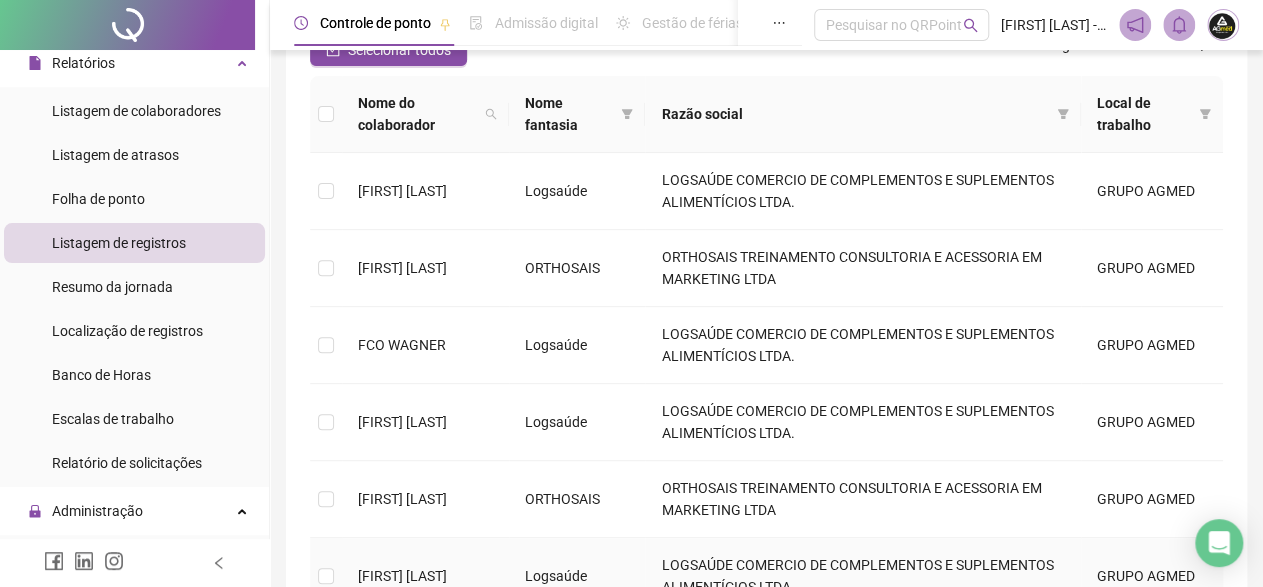 scroll, scrollTop: 399, scrollLeft: 0, axis: vertical 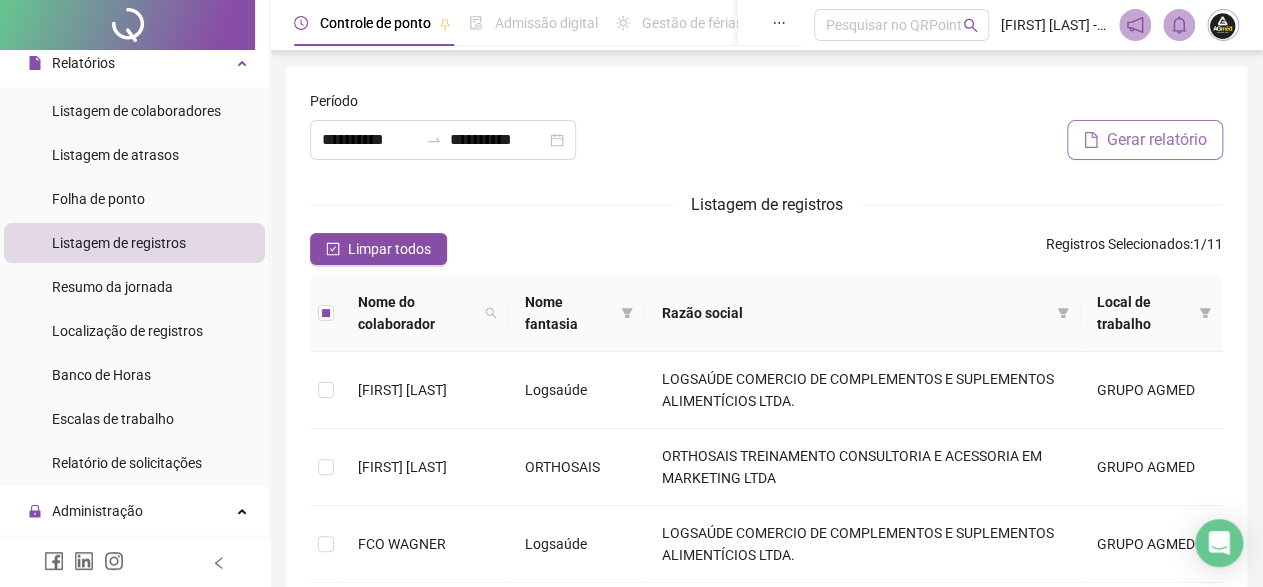 click on "Gerar relatório" at bounding box center [1157, 140] 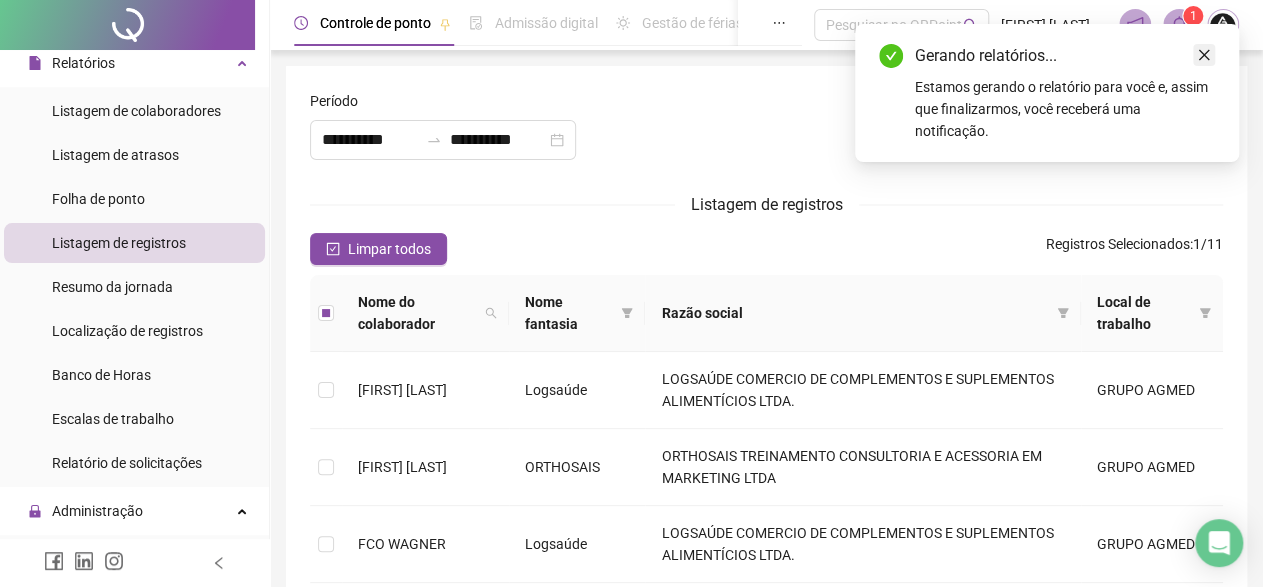 click 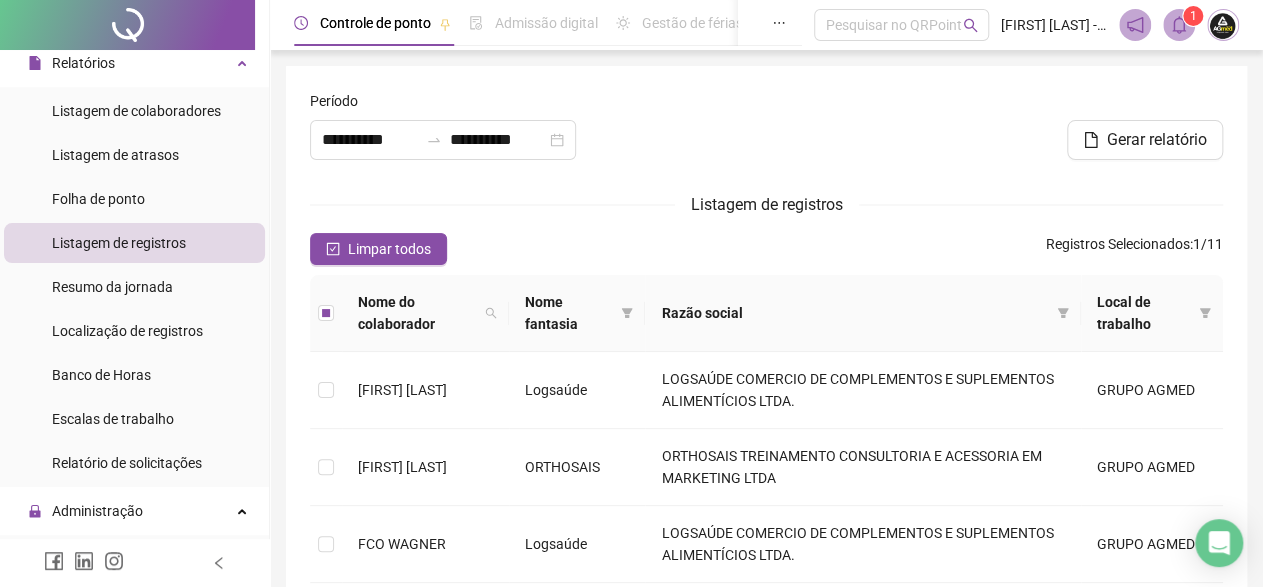 click 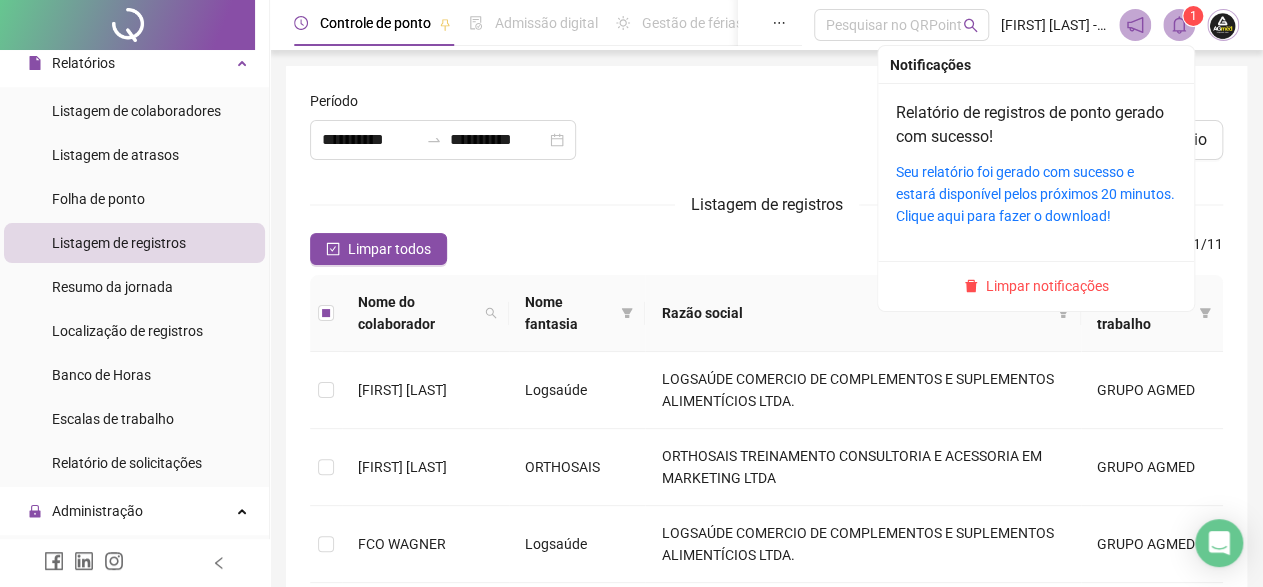 click 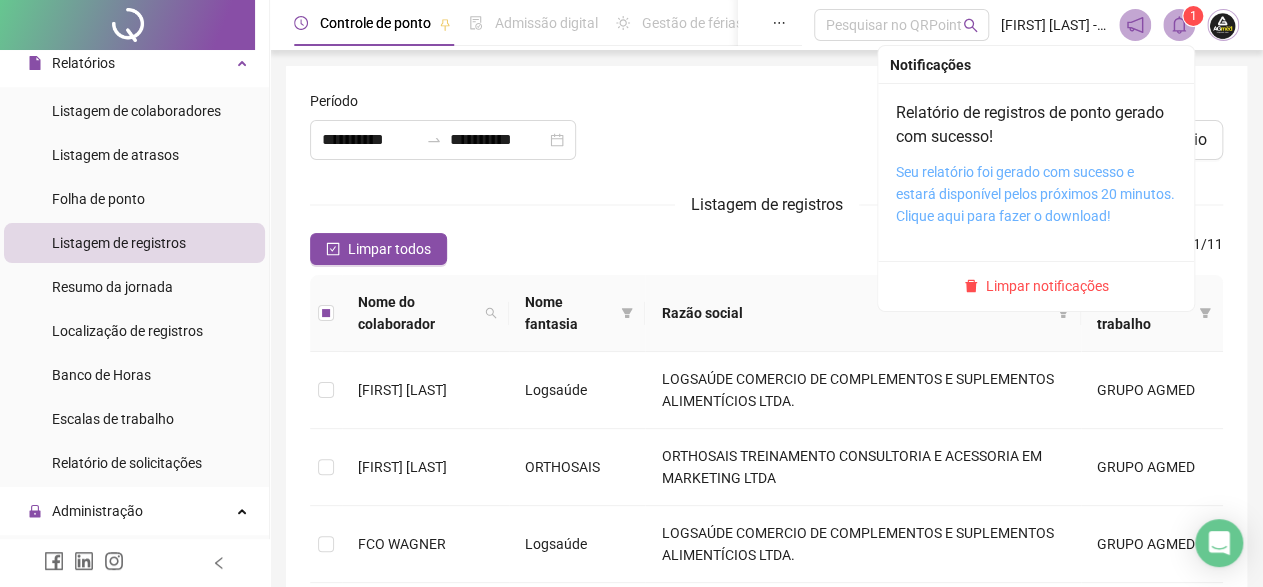click on "Seu relatório foi gerado com sucesso e estará disponível pelos próximos 20 minutos.
Clique aqui para fazer o download!" at bounding box center (1035, 194) 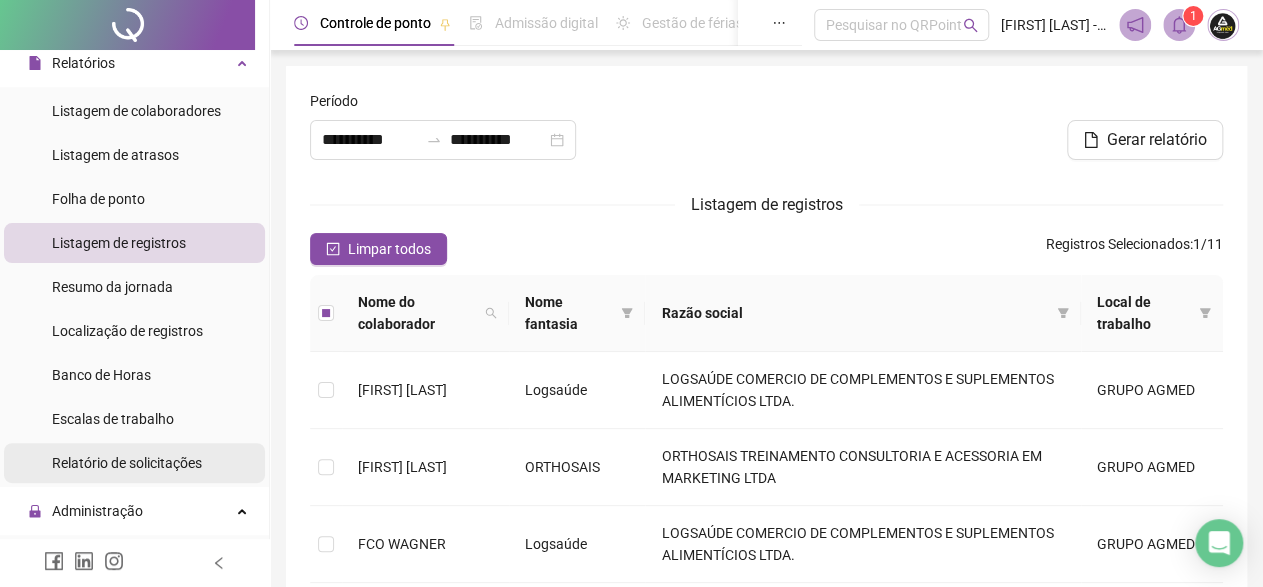 click on "Relatório de solicitações" at bounding box center (127, 463) 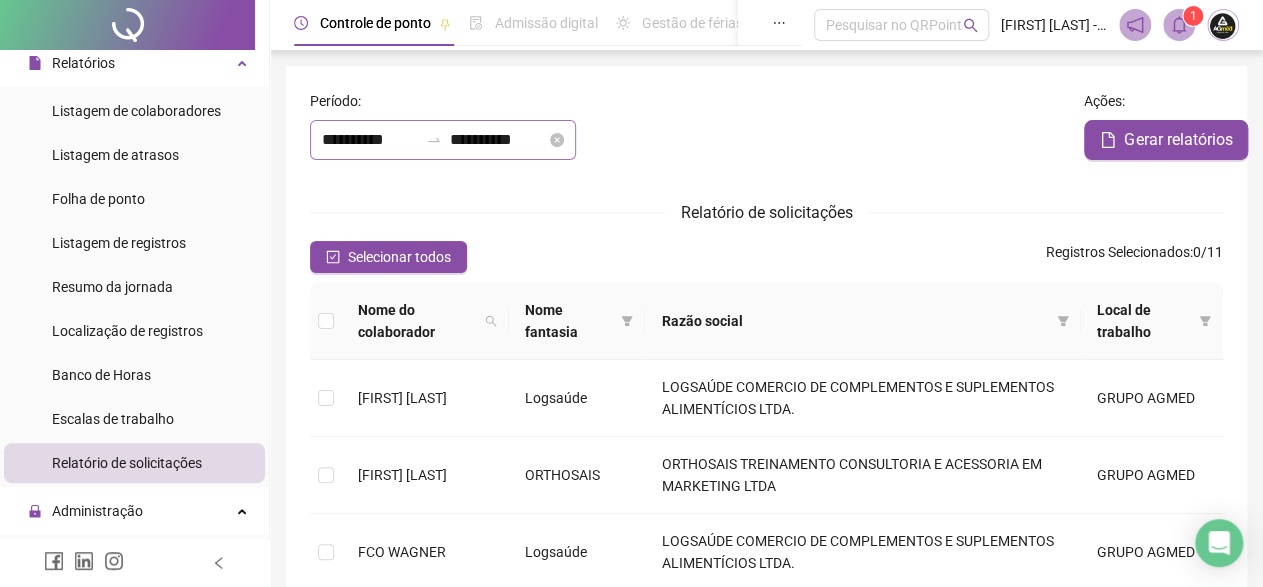 click 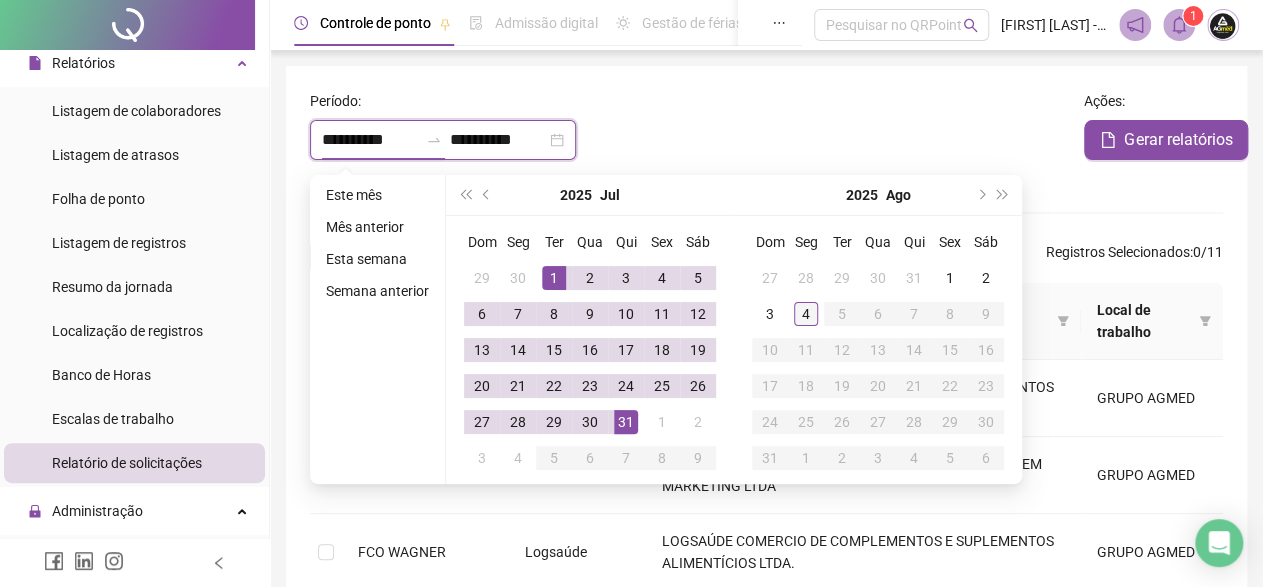 type on "**********" 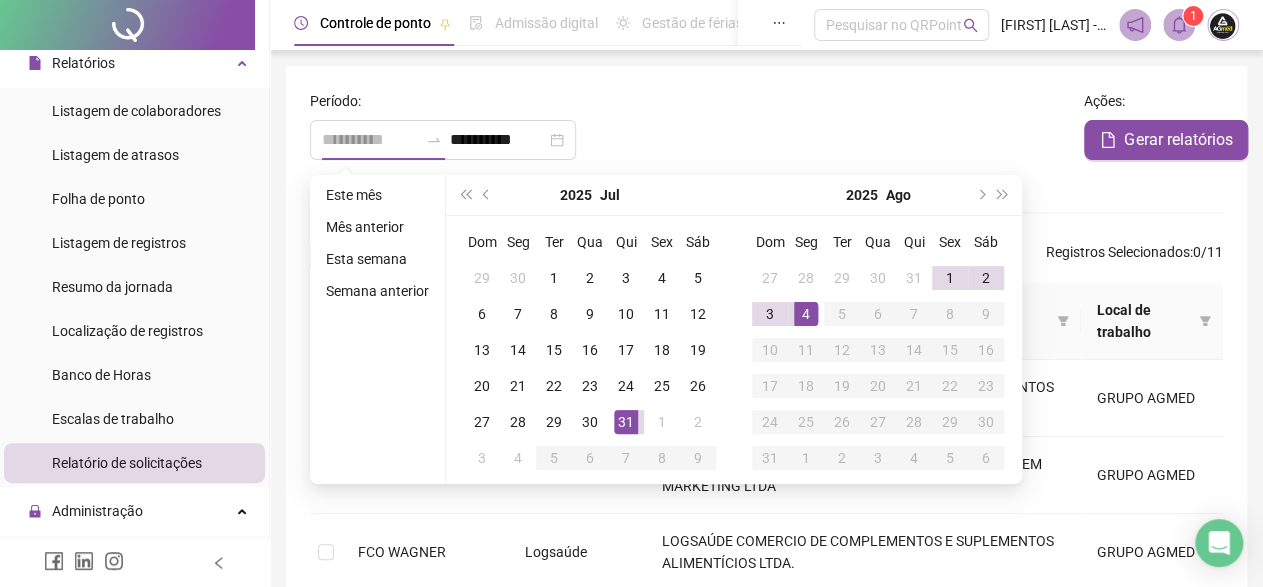 click on "4" at bounding box center [806, 314] 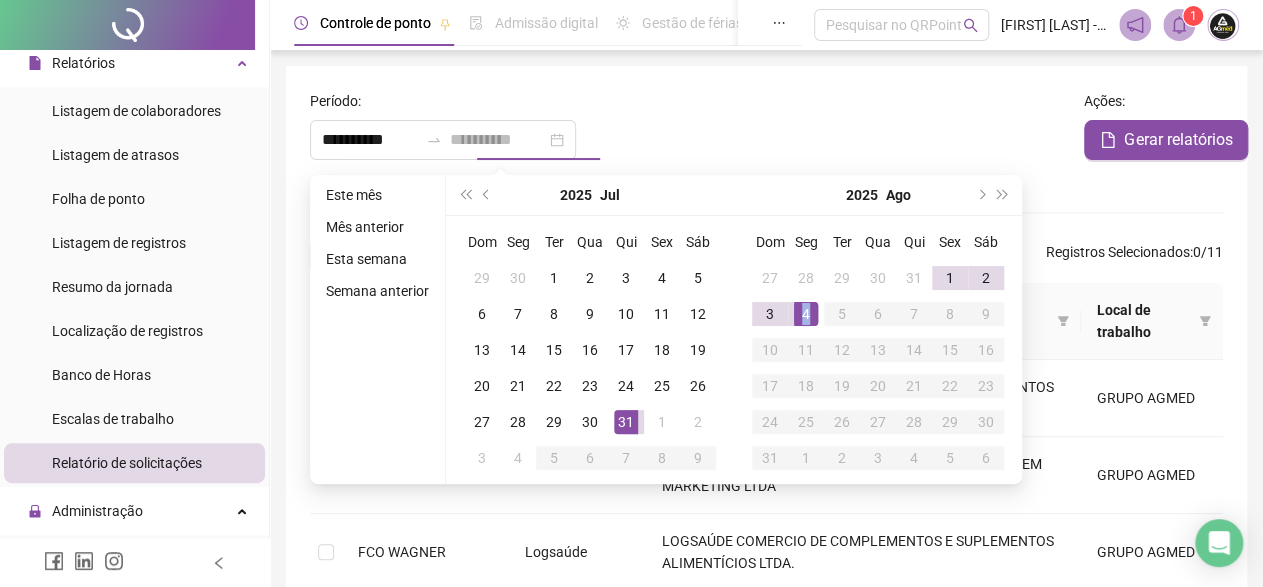 click on "4" at bounding box center [806, 314] 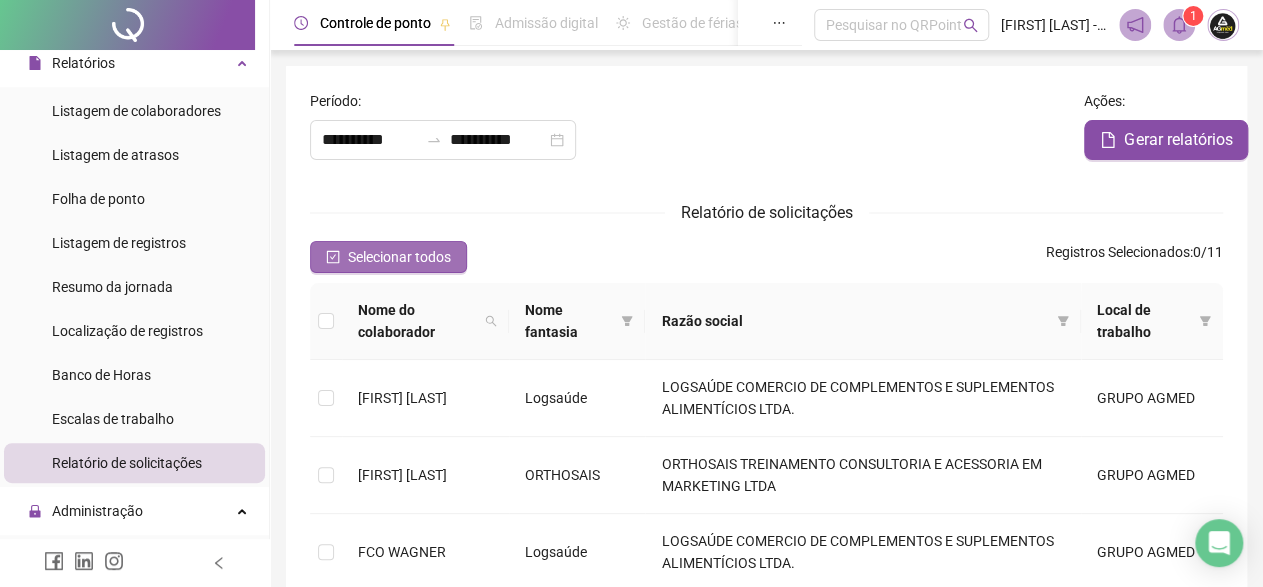 click on "Selecionar todos" at bounding box center (388, 257) 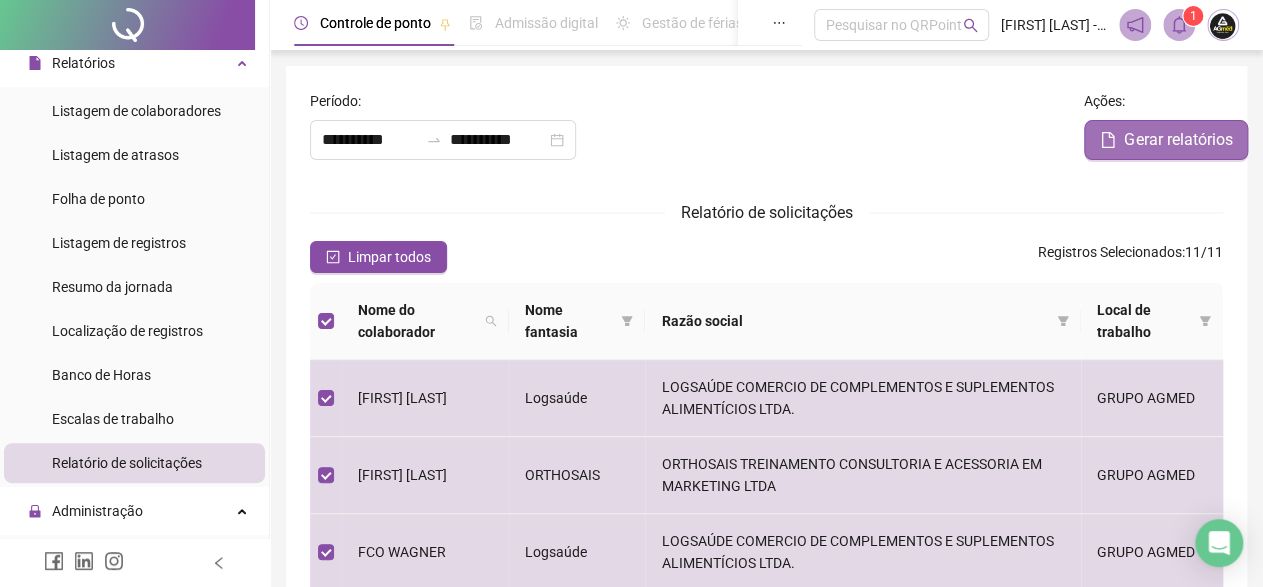 click on "Gerar relatórios" at bounding box center [1178, 140] 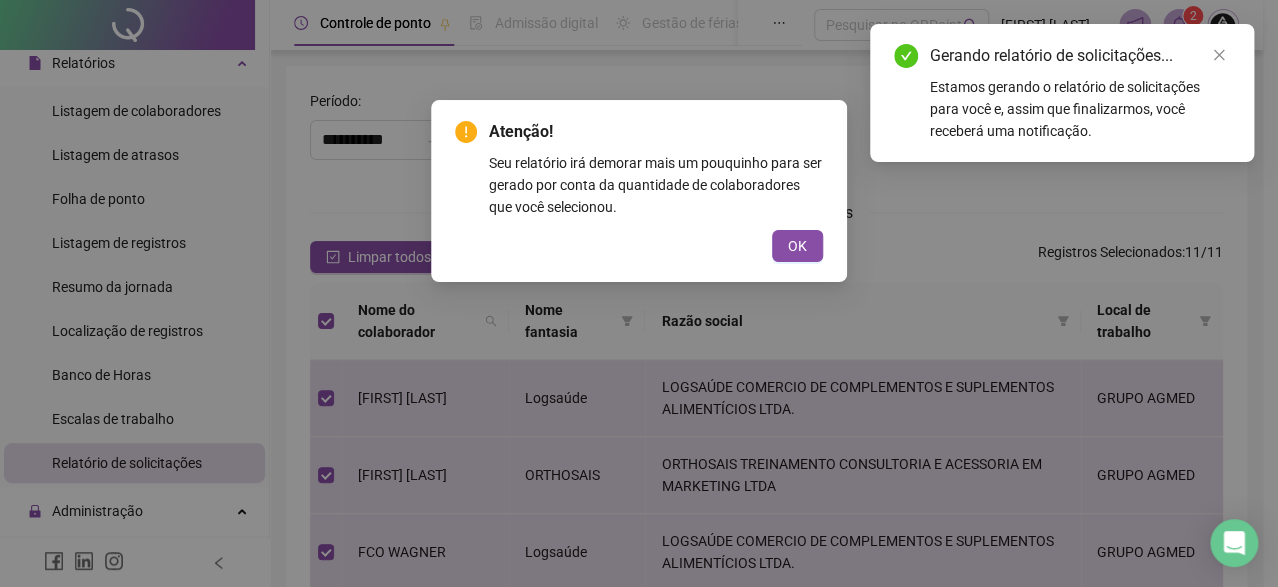 type on "**********" 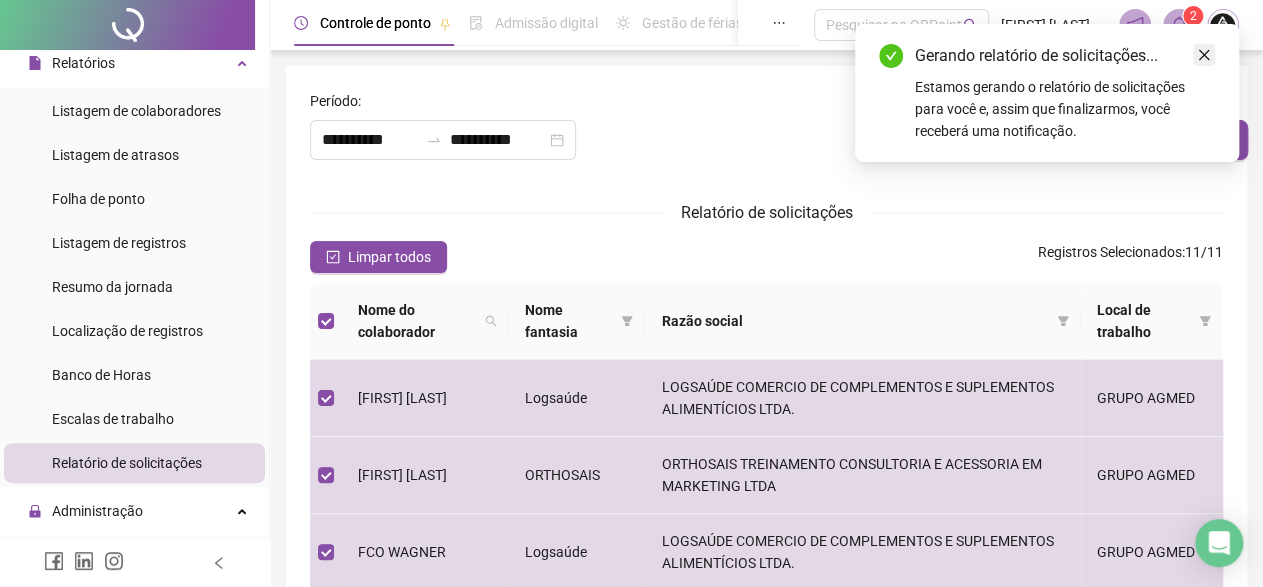 click 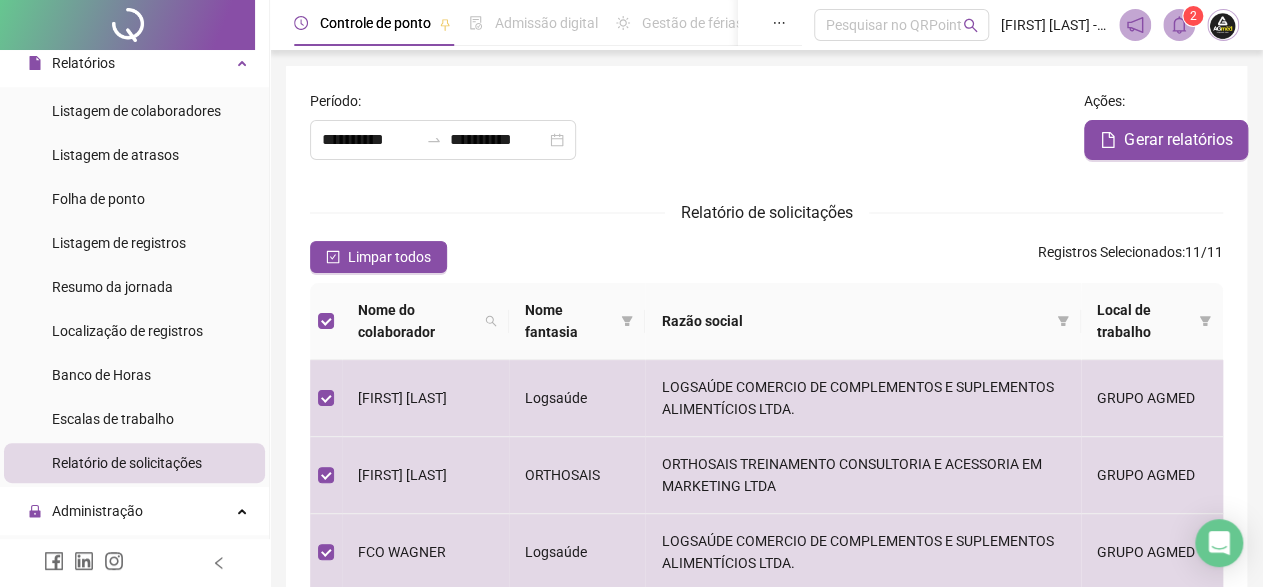 click 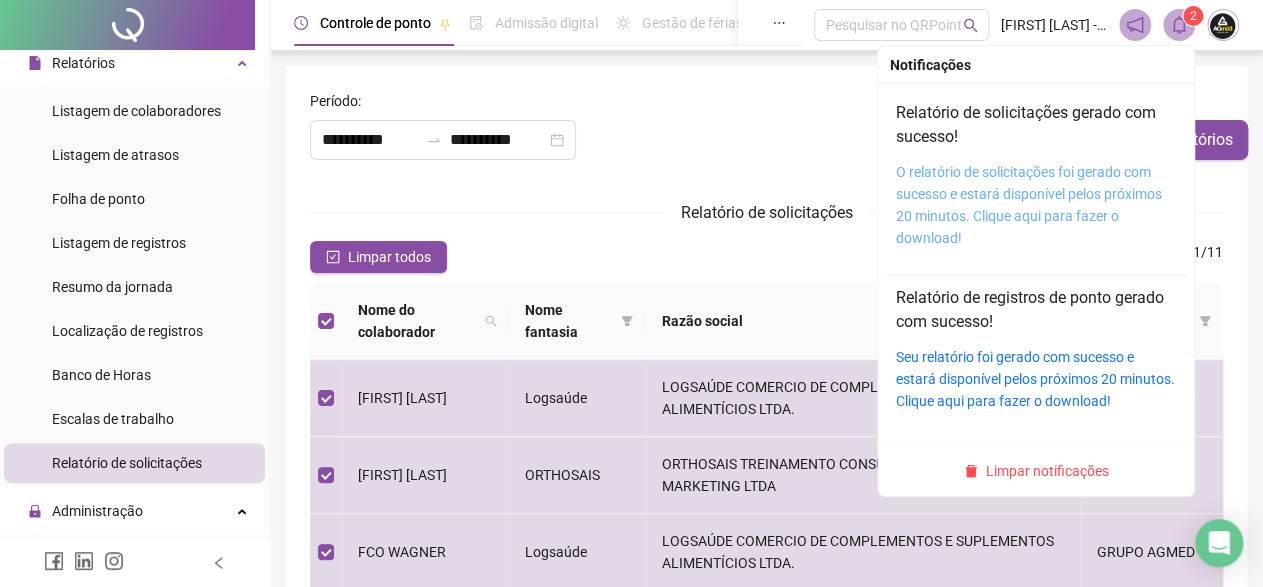 click on "O relatório de solicitações foi gerado com sucesso e estará disponível pelos próximos 20 minutos.
Clique aqui para fazer o download!" at bounding box center (1029, 205) 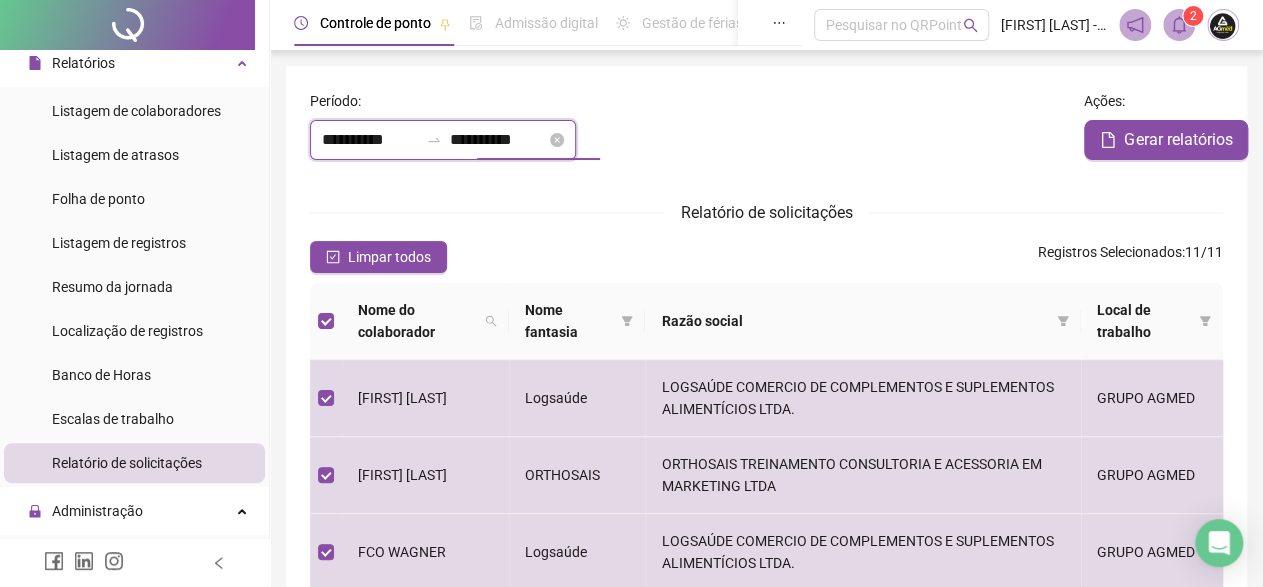 click on "**********" at bounding box center [498, 140] 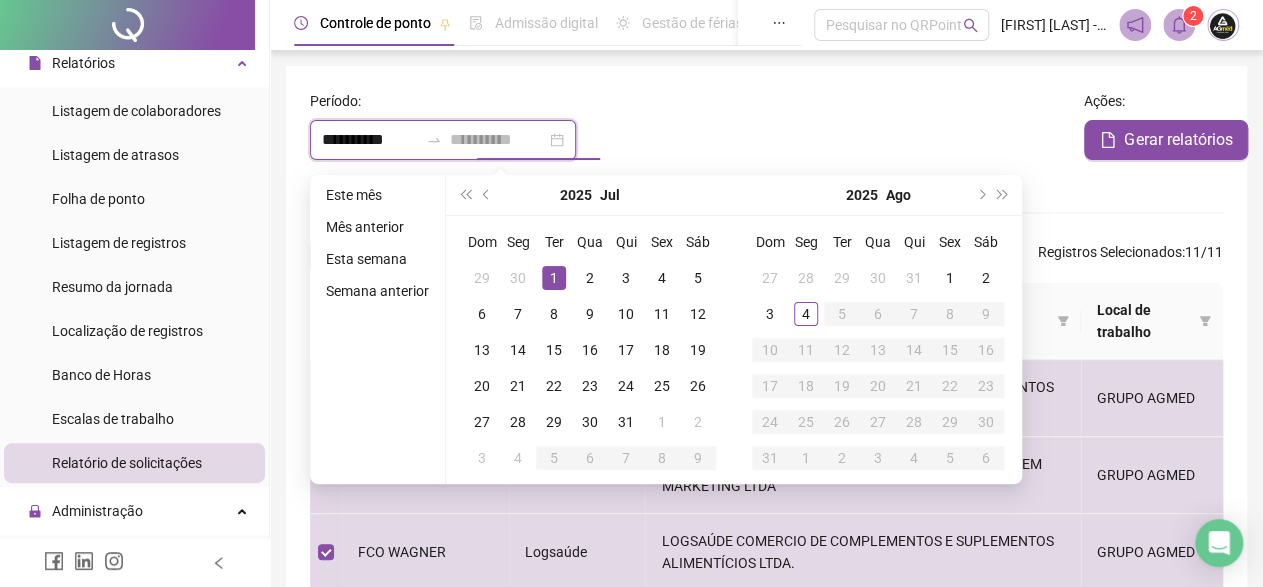 type on "**********" 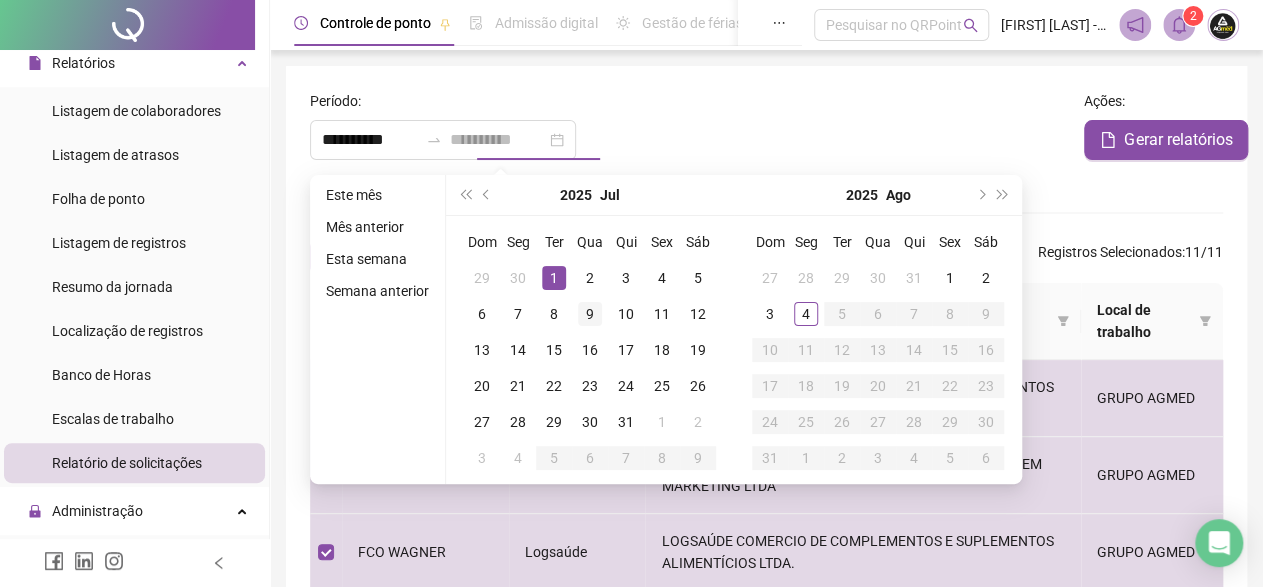 drag, startPoint x: 550, startPoint y: 273, endPoint x: 571, endPoint y: 305, distance: 38.27532 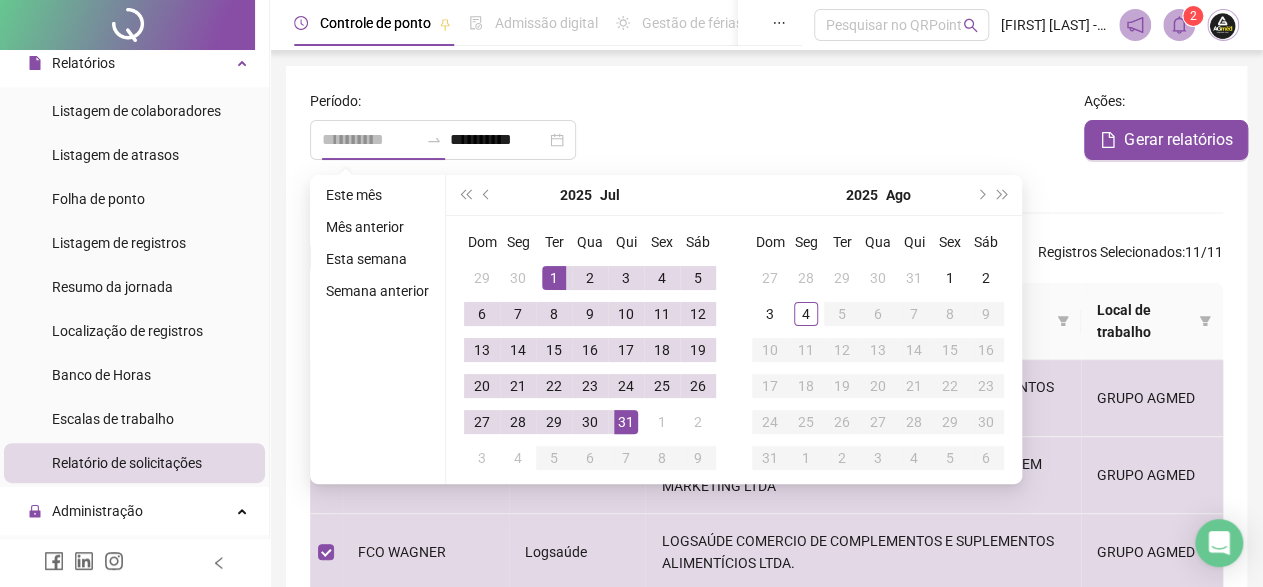 click on "31" at bounding box center (626, 422) 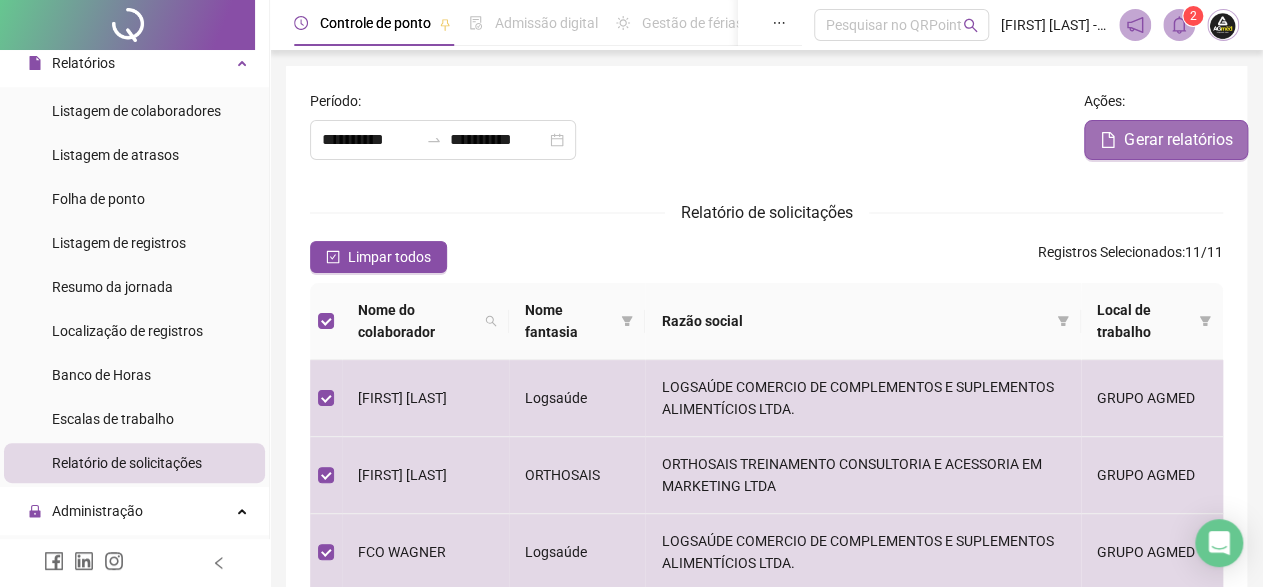 click on "Gerar relatórios" at bounding box center [1178, 140] 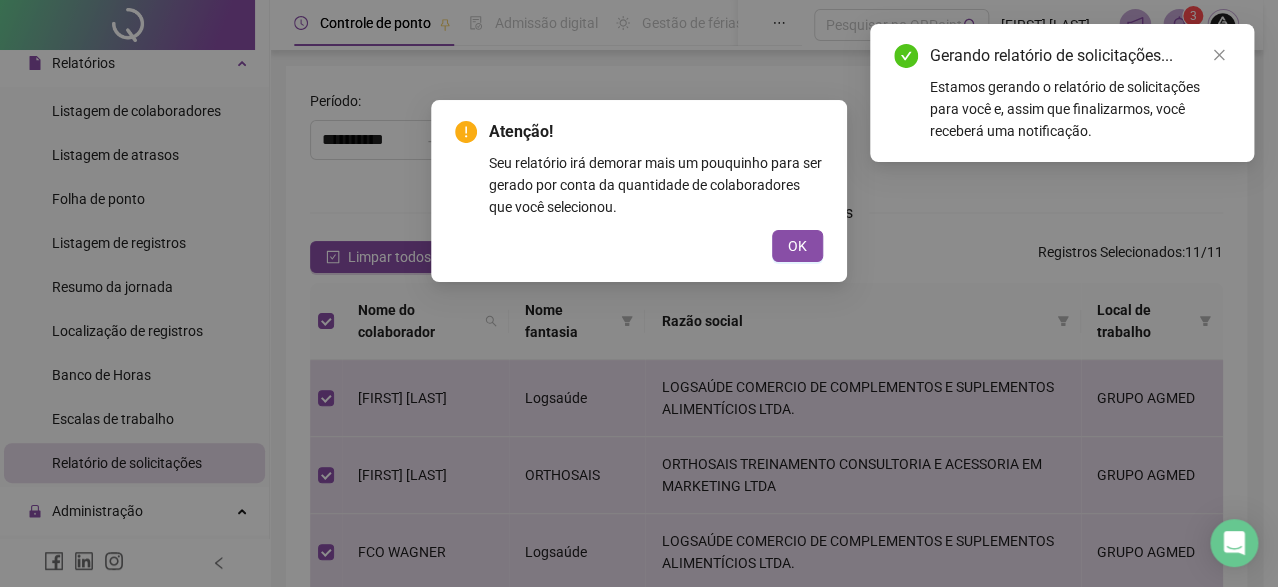 drag, startPoint x: 800, startPoint y: 245, endPoint x: 1042, endPoint y: 138, distance: 264.5997 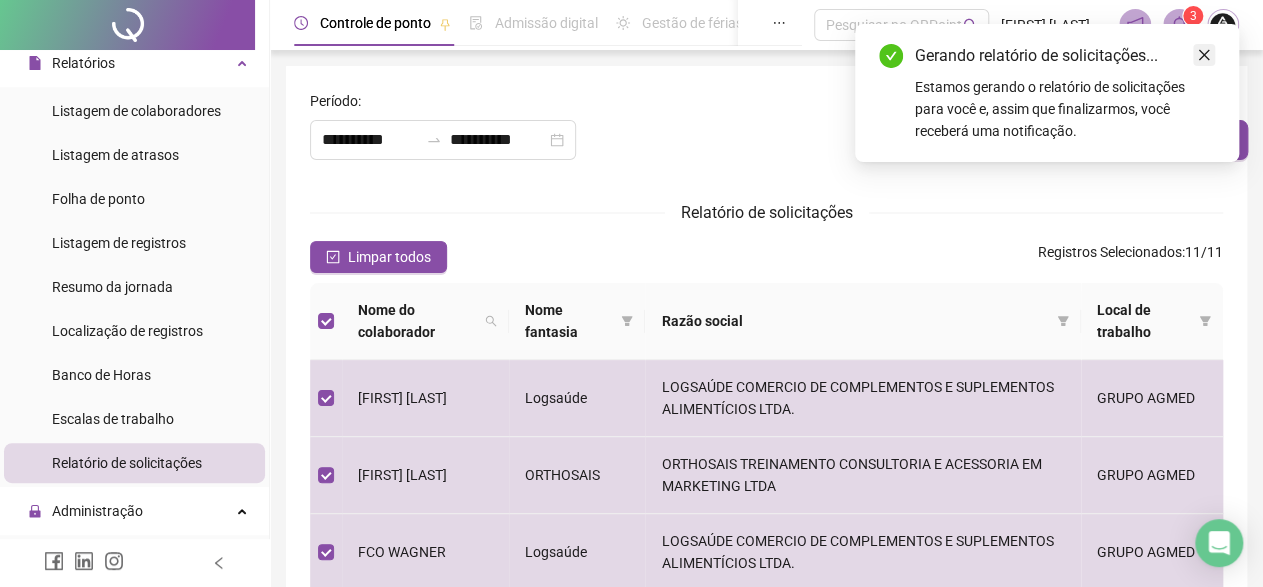 click 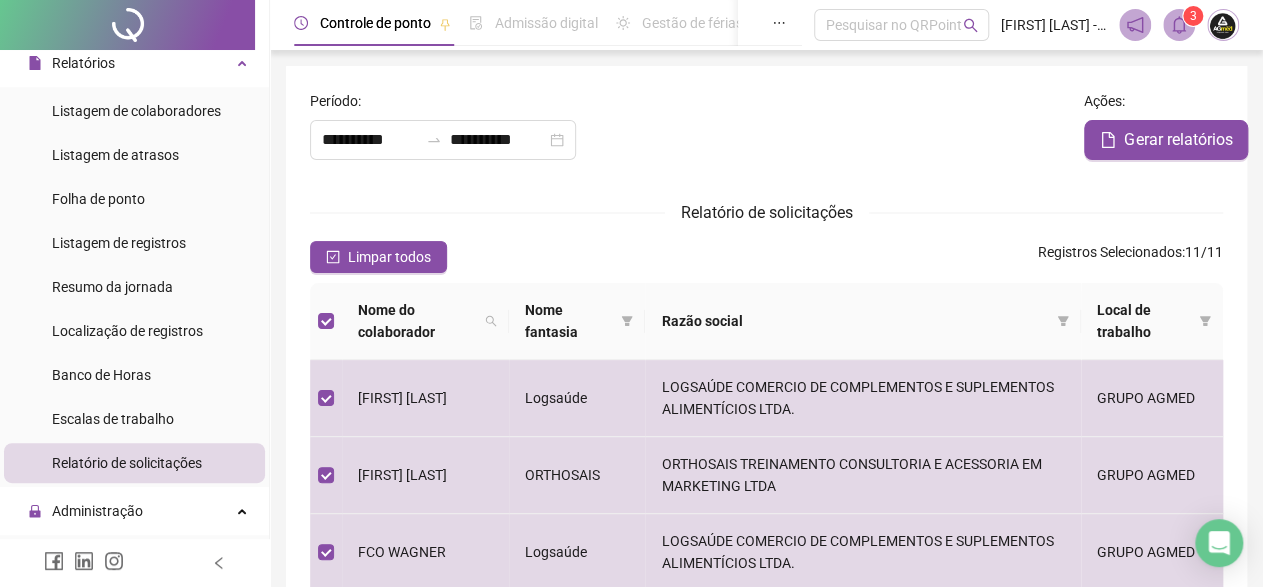 click 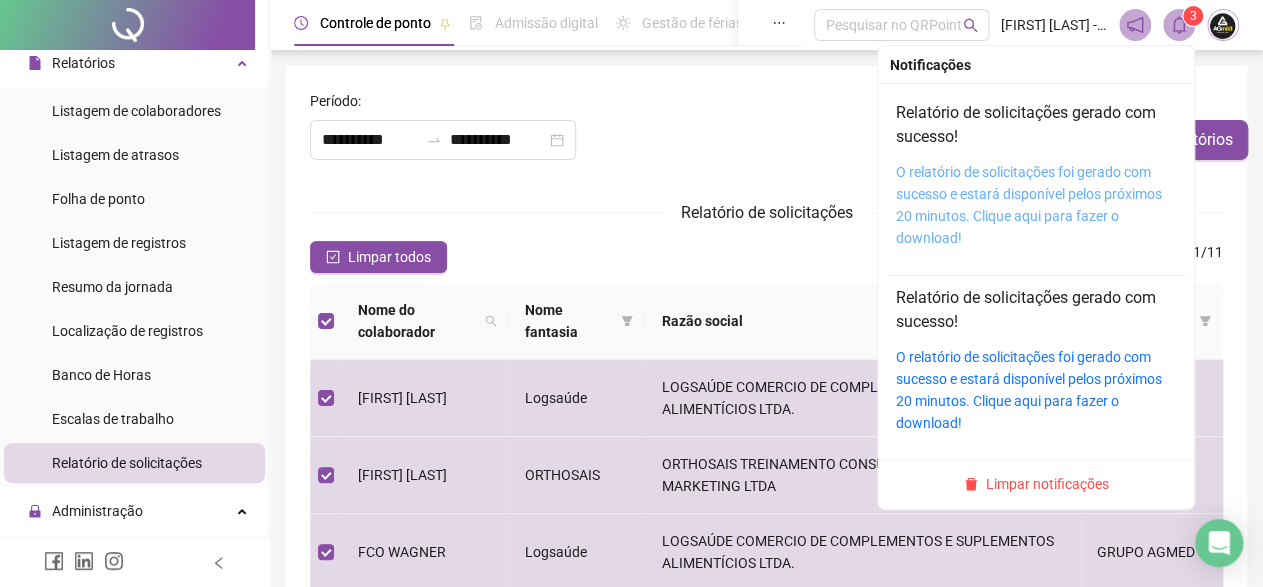 click on "O relatório de solicitações foi gerado com sucesso e estará disponível pelos próximos 20 minutos.
Clique aqui para fazer o download!" at bounding box center [1029, 205] 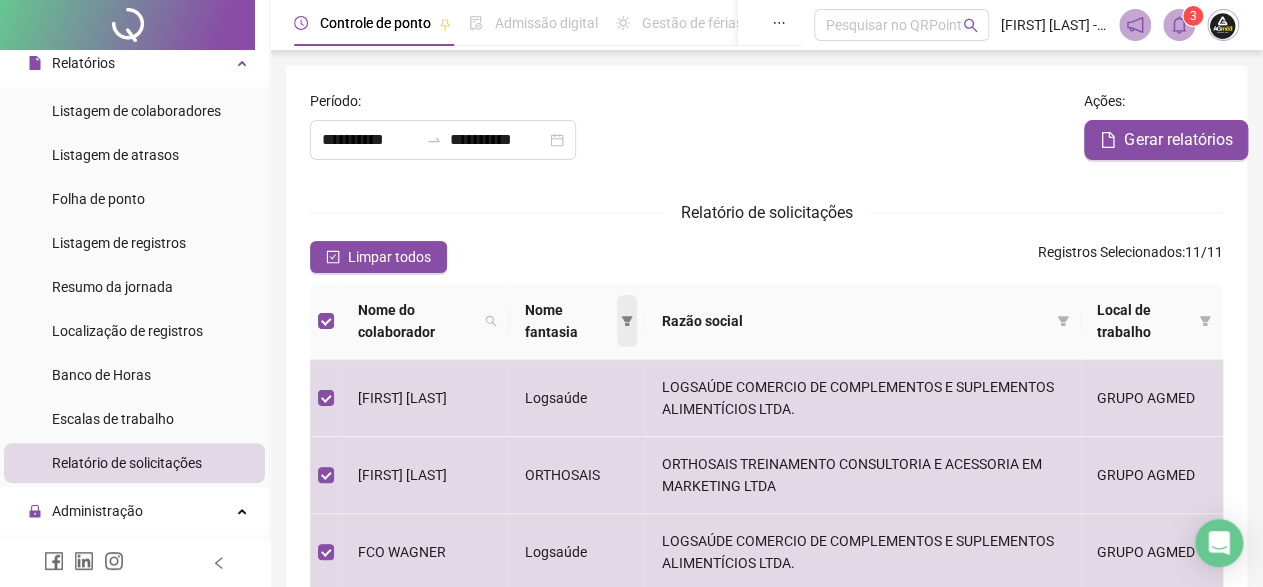 click 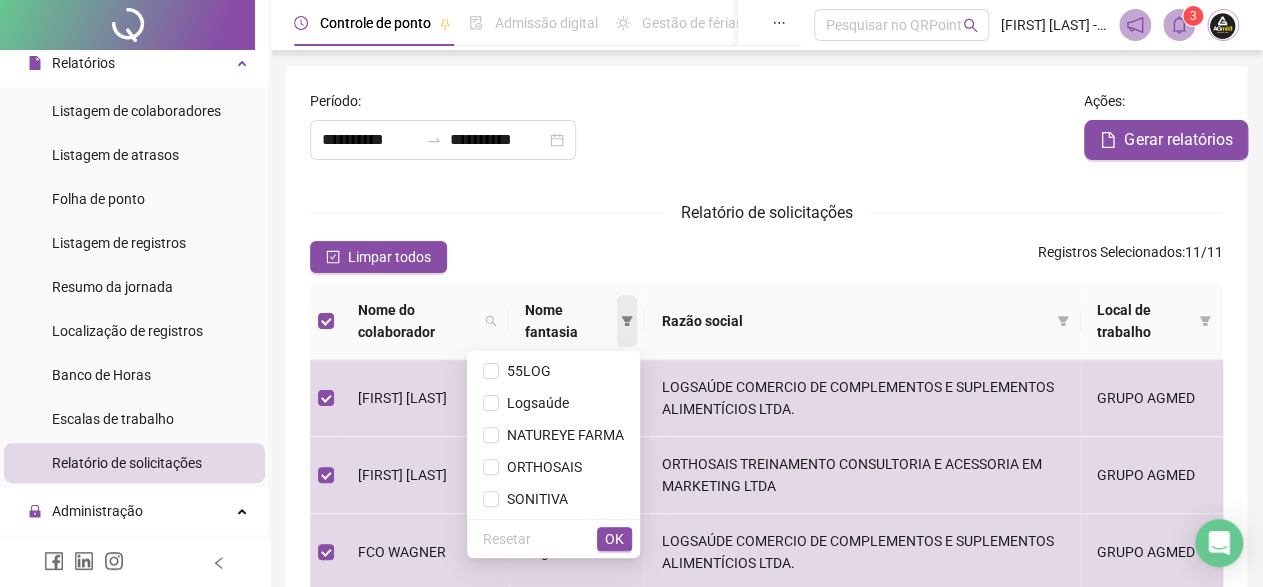 click 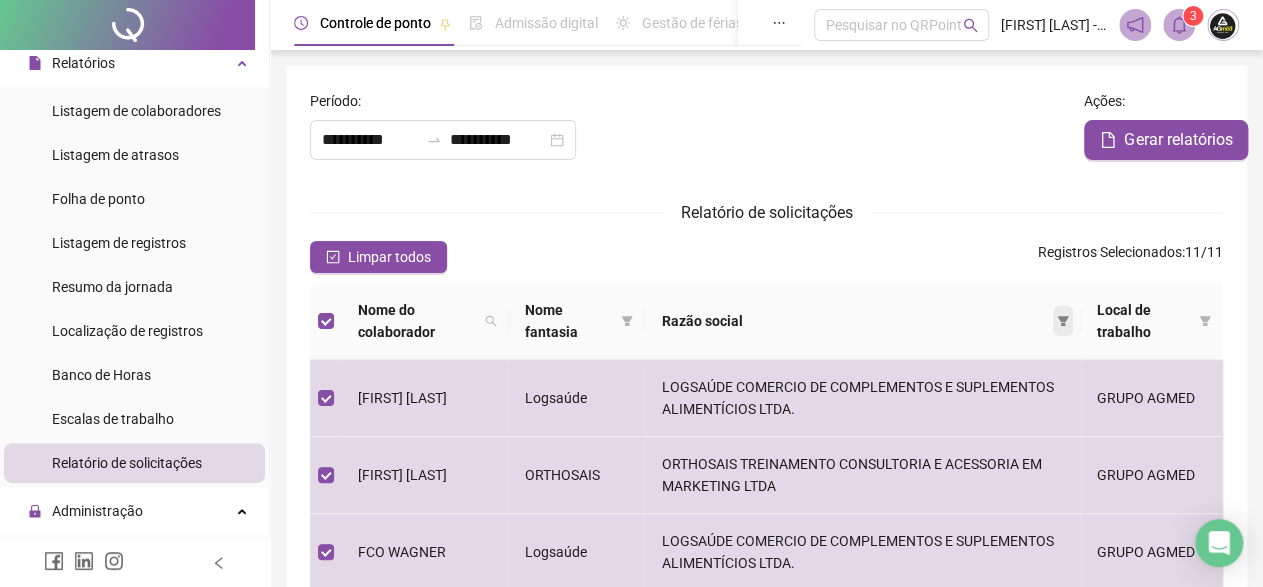 click 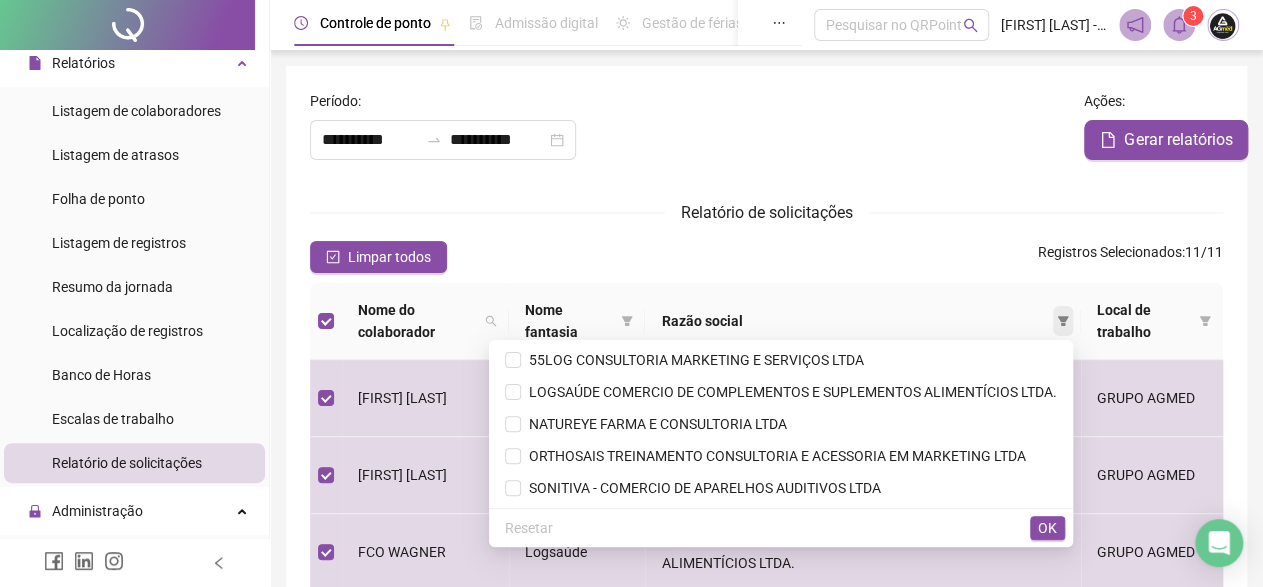 click 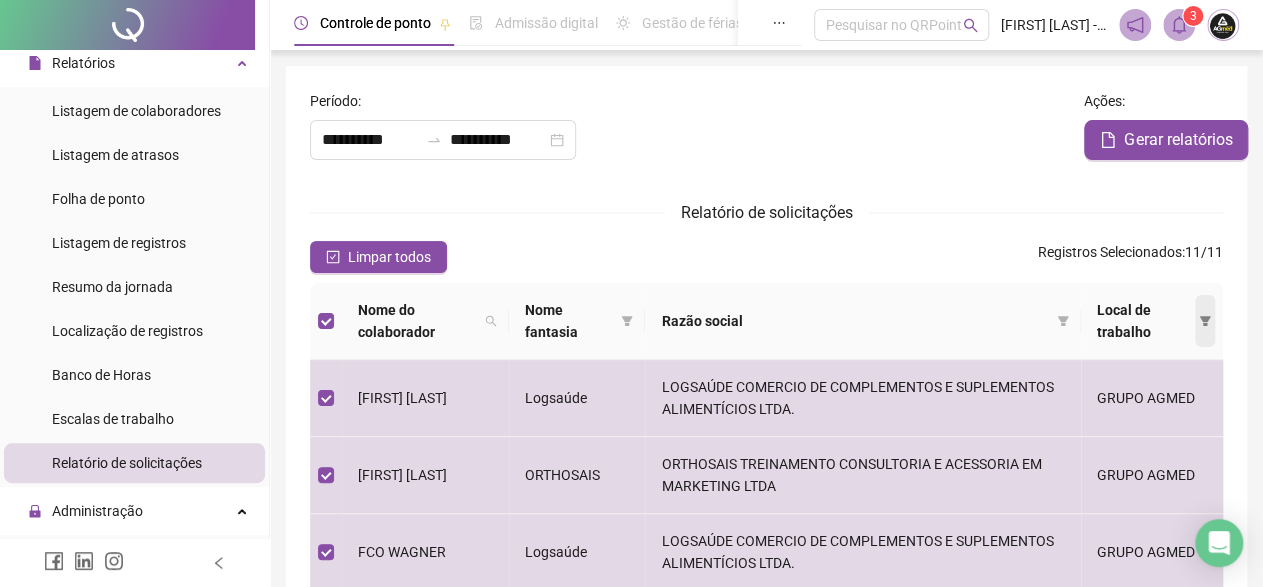 click 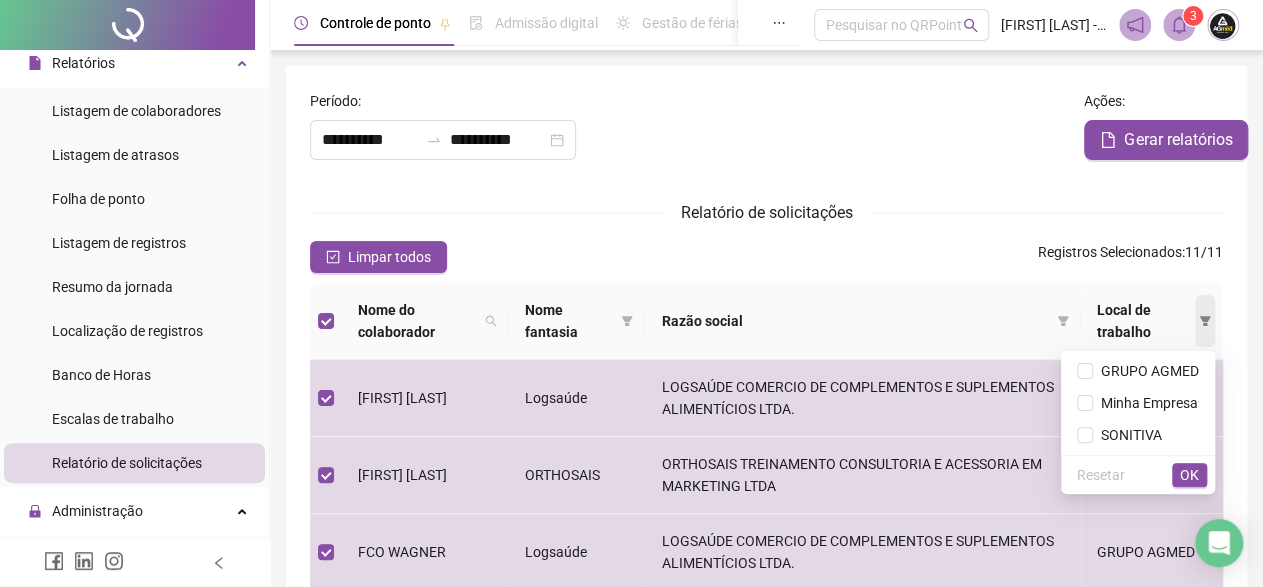 click 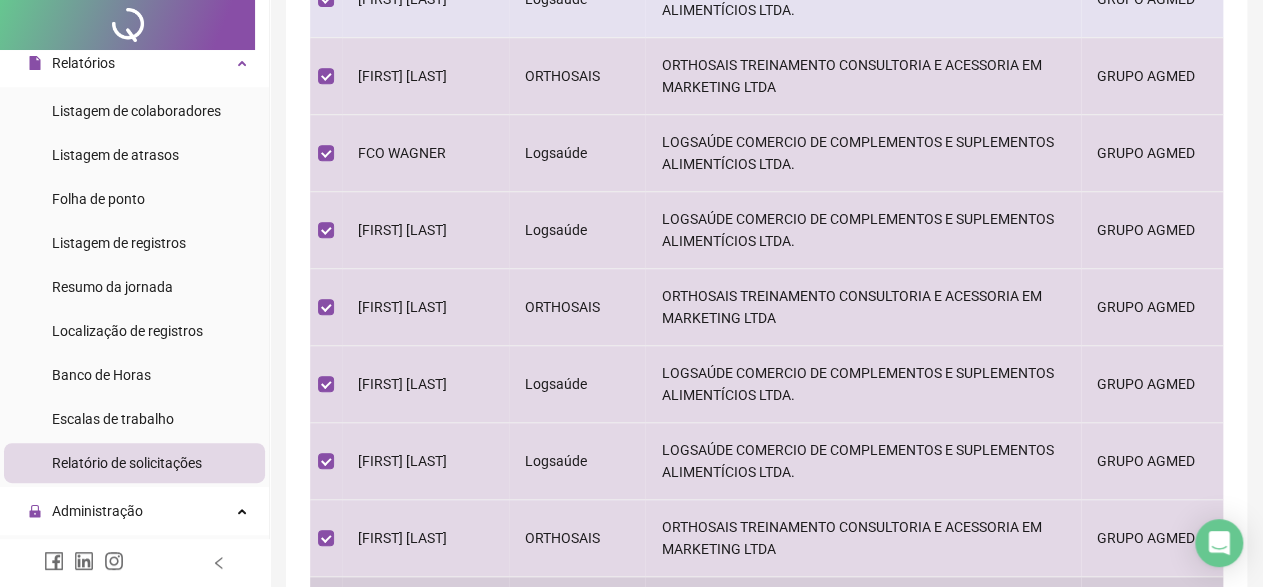 scroll, scrollTop: 0, scrollLeft: 0, axis: both 